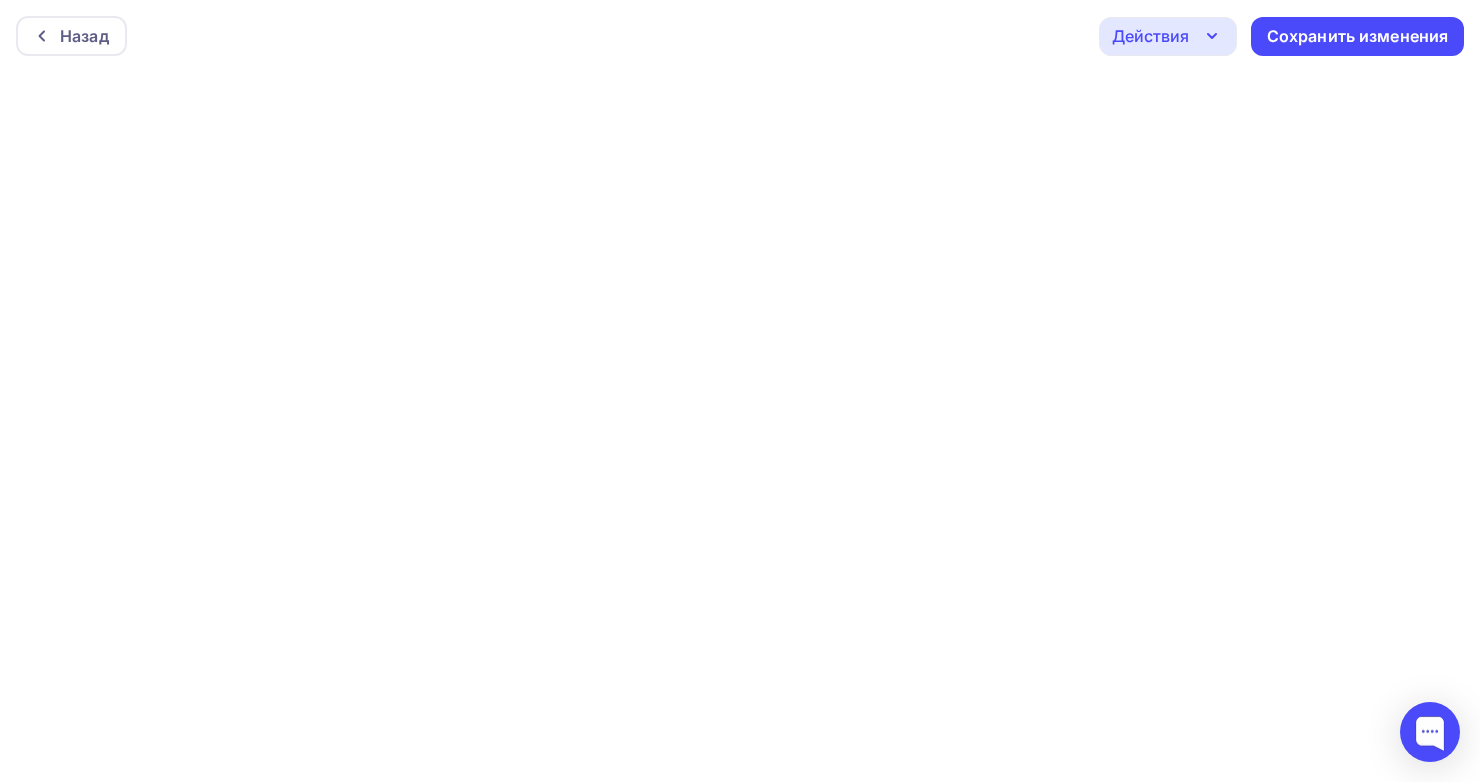 scroll, scrollTop: 0, scrollLeft: 0, axis: both 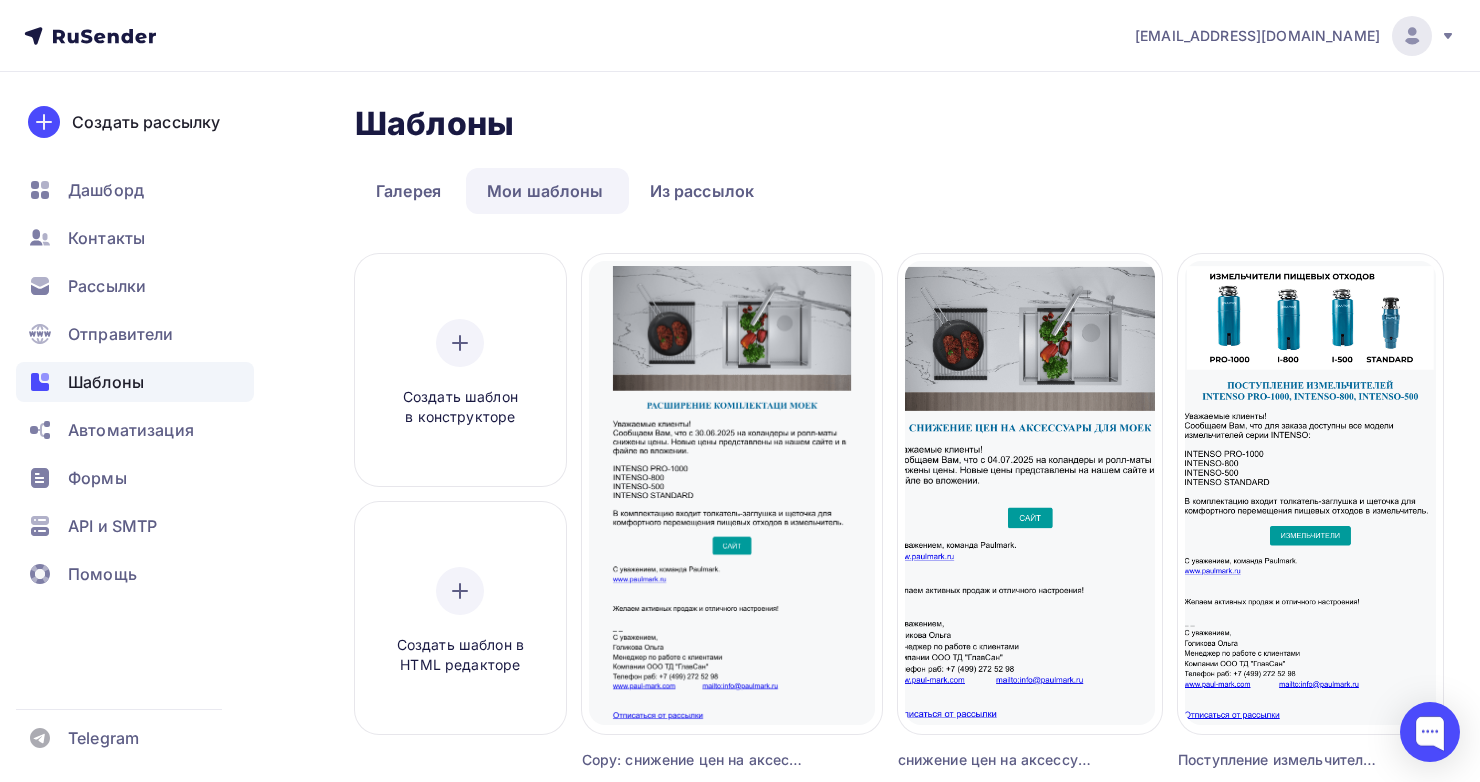click 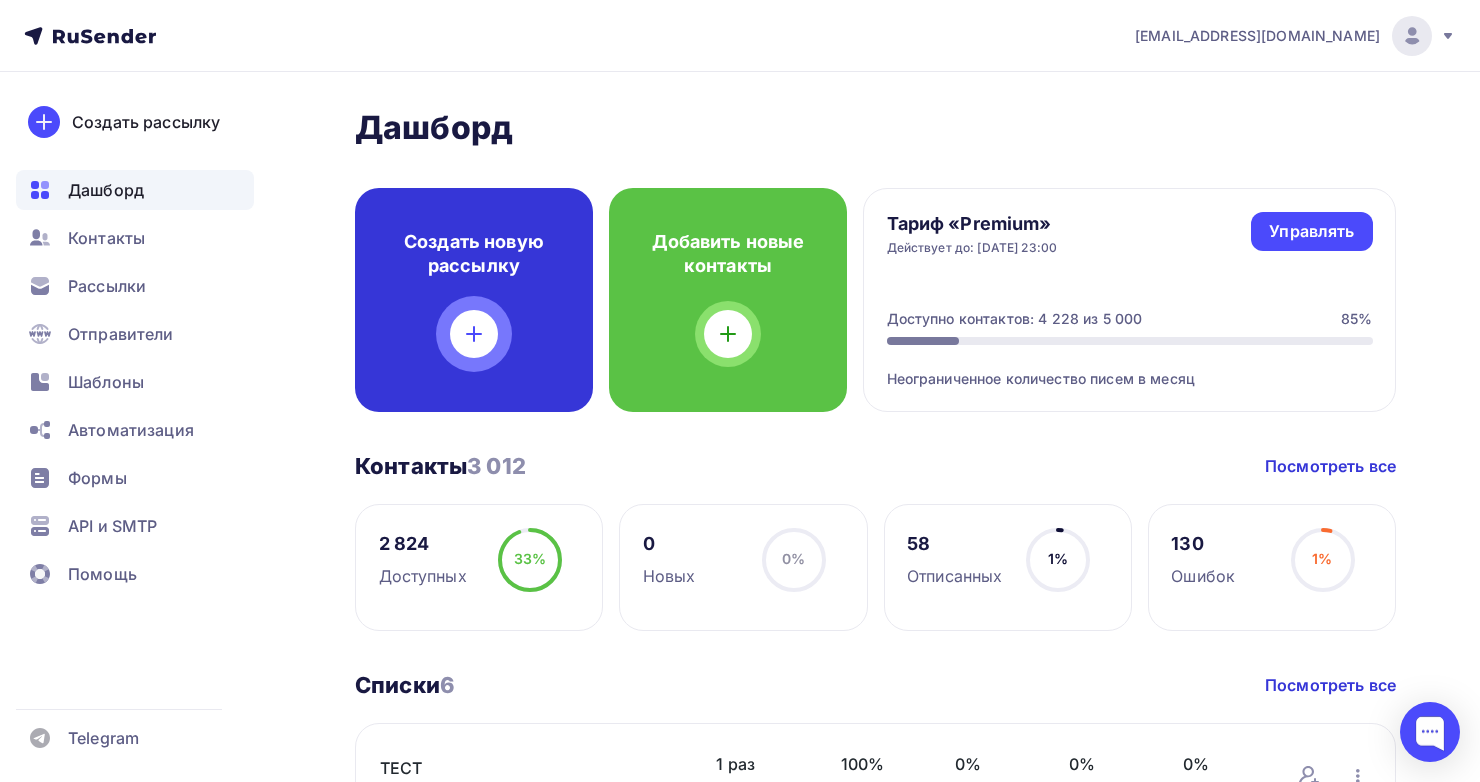 click at bounding box center [474, 334] 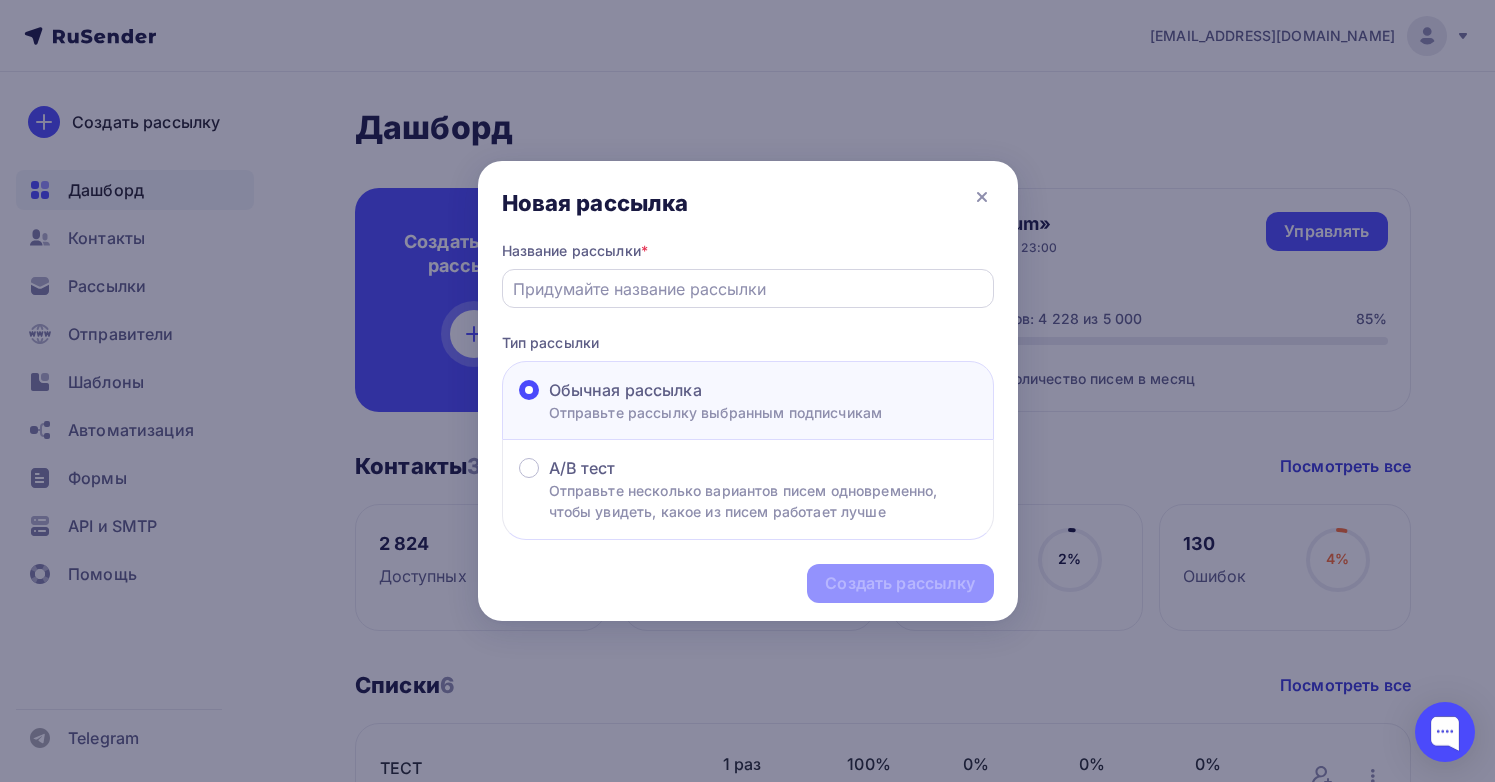 click at bounding box center [748, 288] 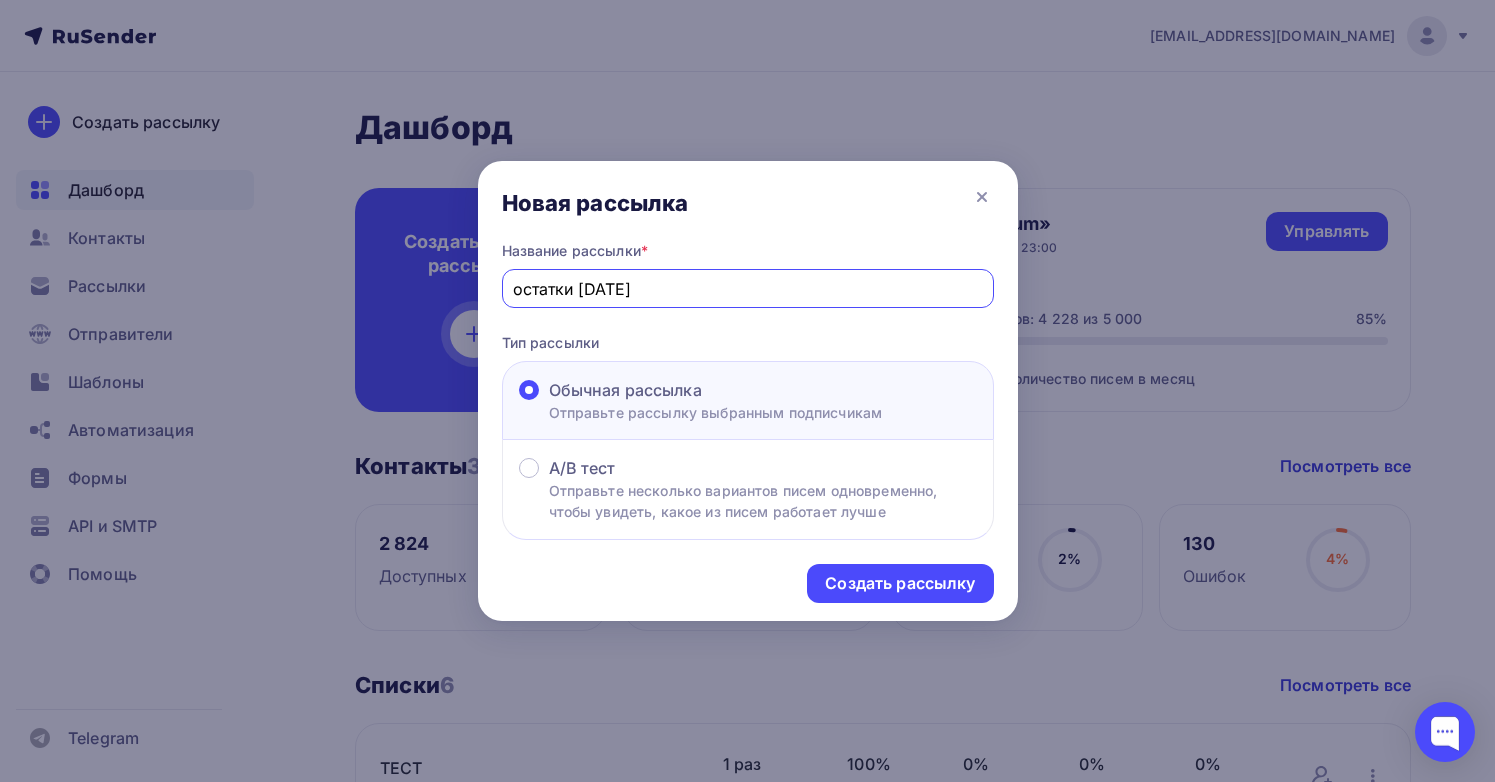click on "остатки [DATE]" at bounding box center (747, 289) 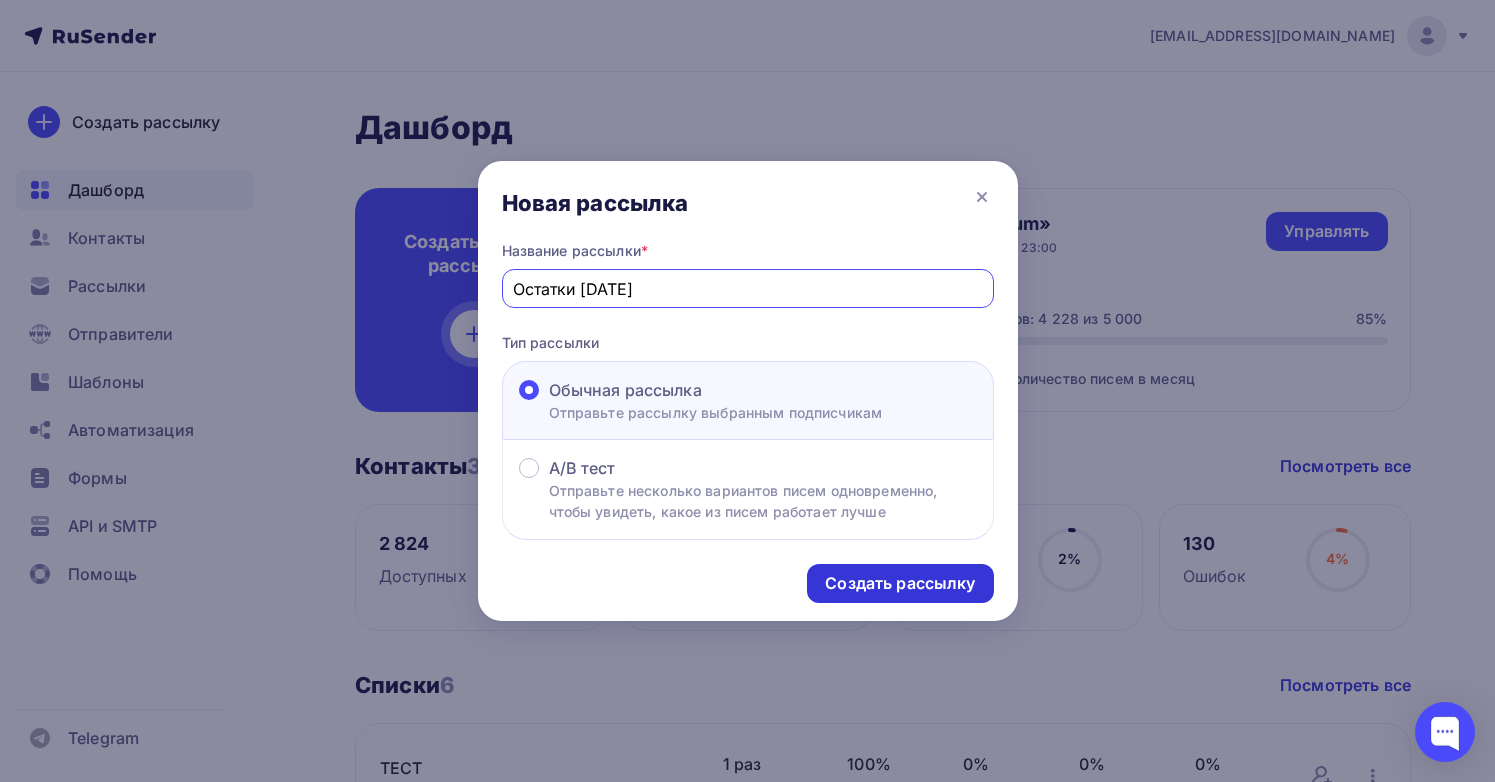 type on "Остатки [DATE]" 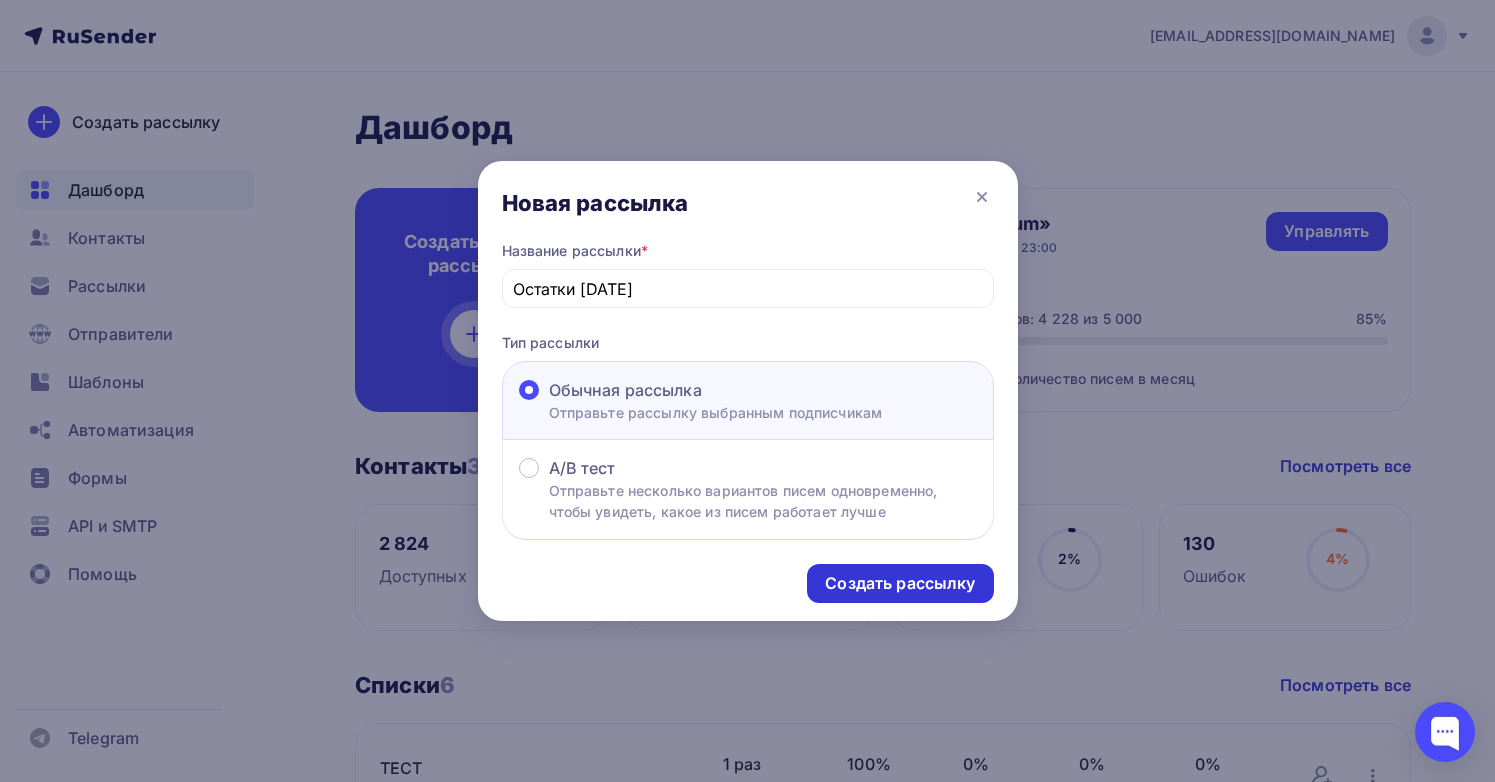 click on "Создать рассылку" at bounding box center [900, 583] 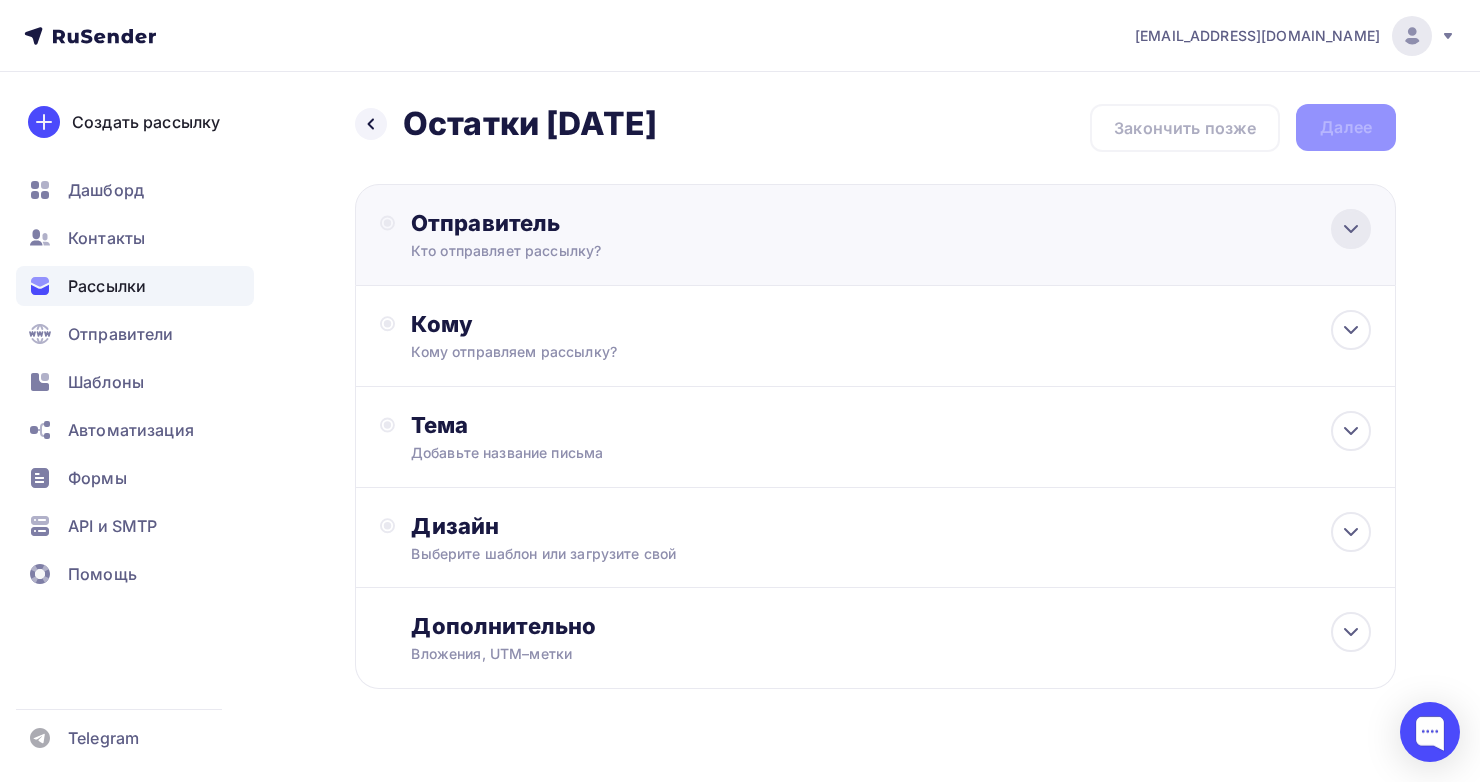 click 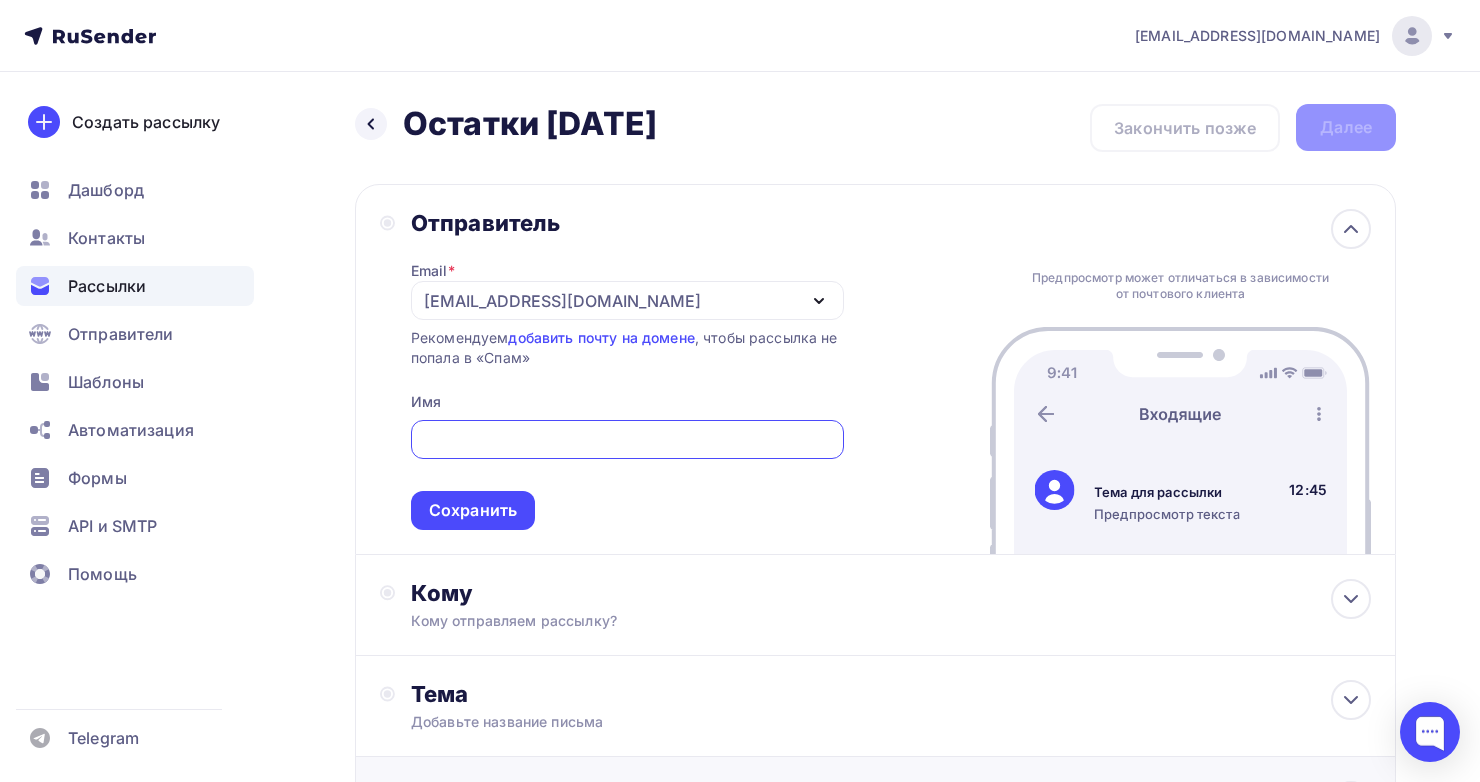 scroll, scrollTop: 0, scrollLeft: 0, axis: both 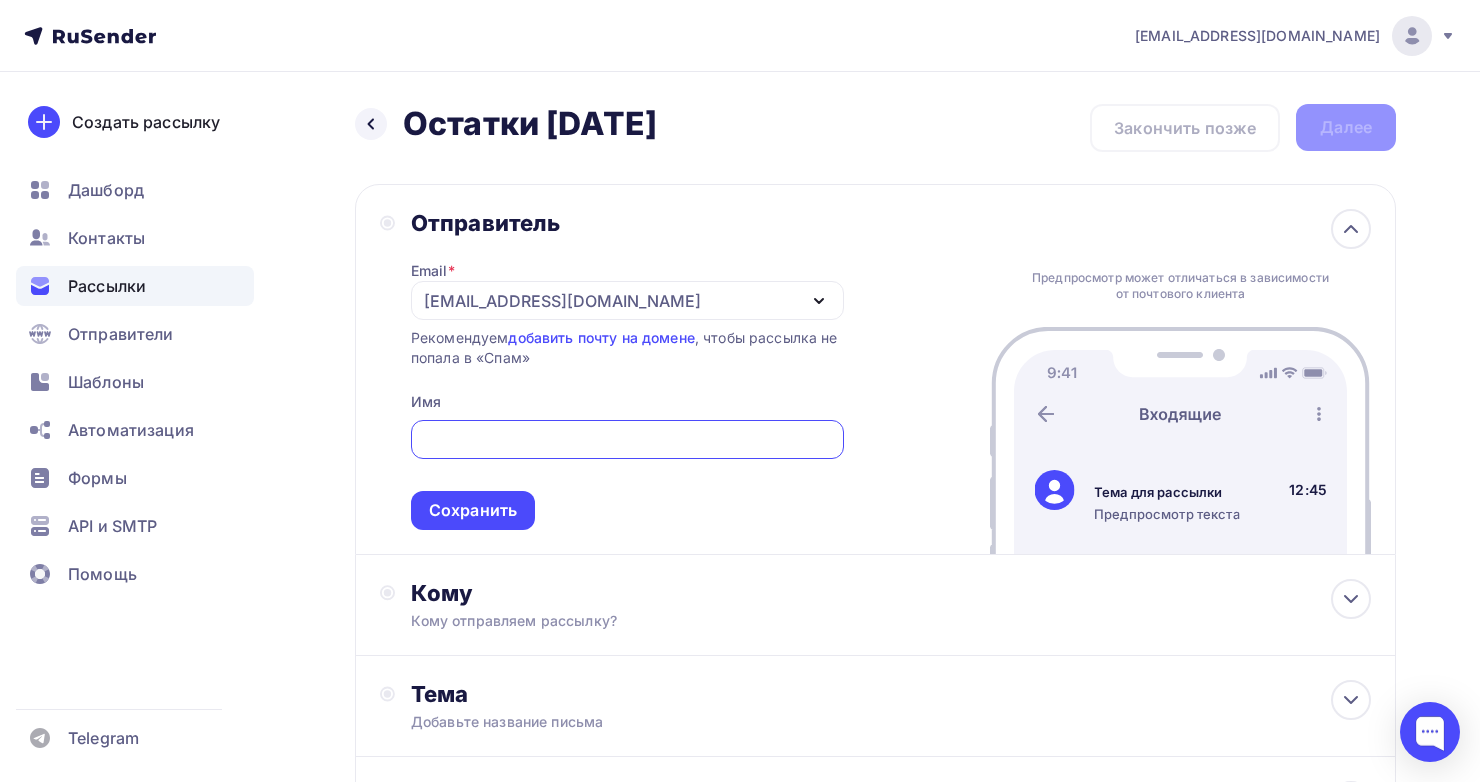paste on "Info <[EMAIL_ADDRESS][DOMAIN_NAME]>" 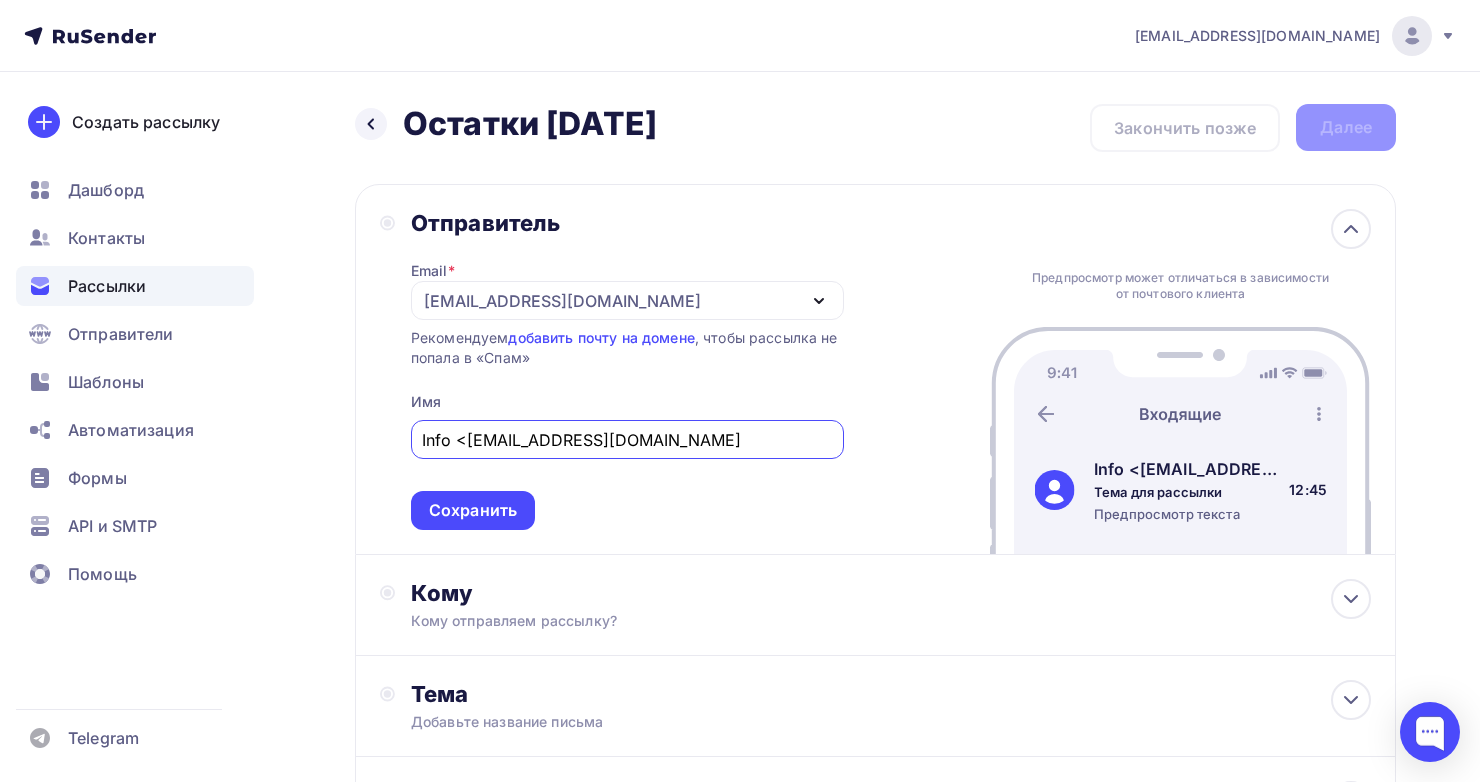 click on "Info <[EMAIL_ADDRESS][DOMAIN_NAME]" at bounding box center [627, 440] 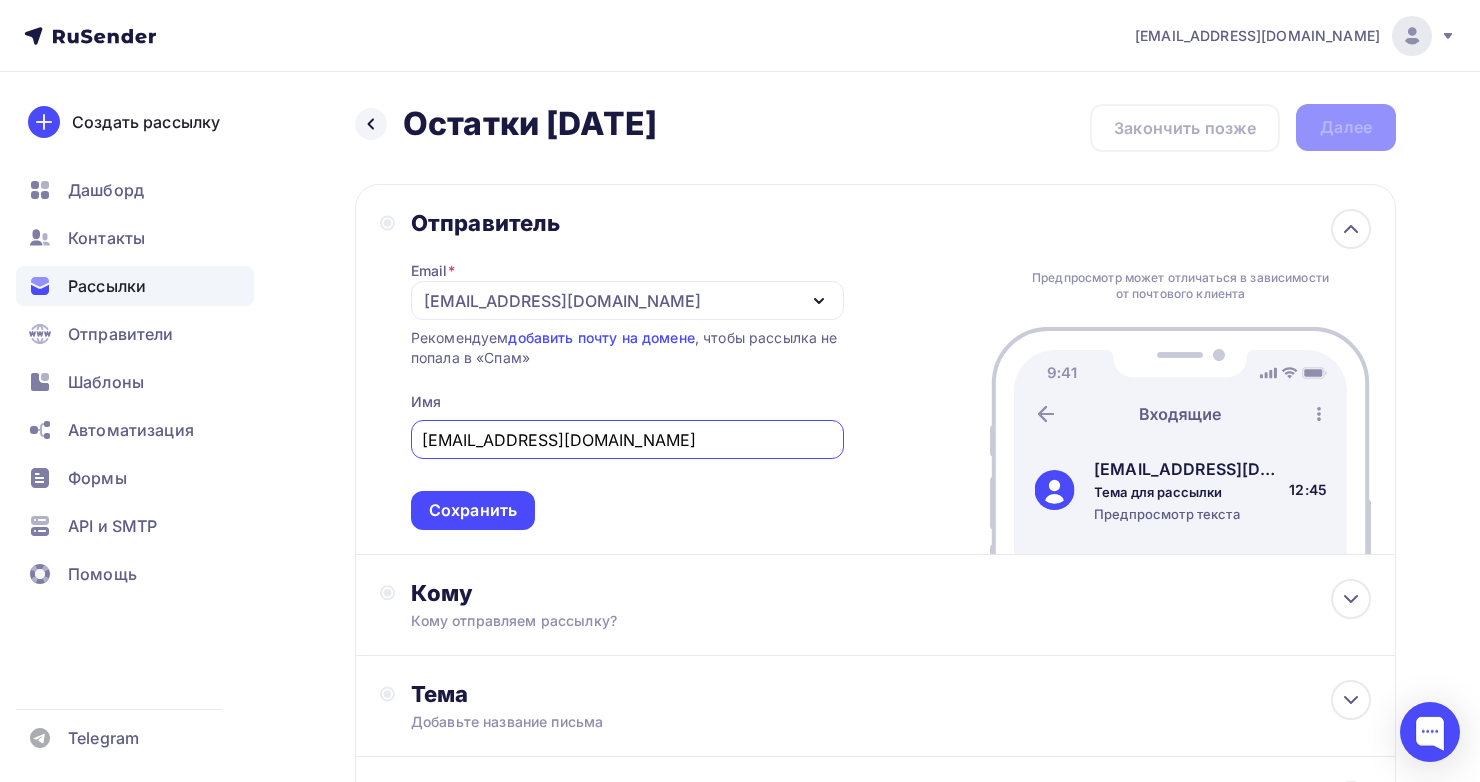 click on "[EMAIL_ADDRESS][DOMAIN_NAME]" at bounding box center (627, 440) 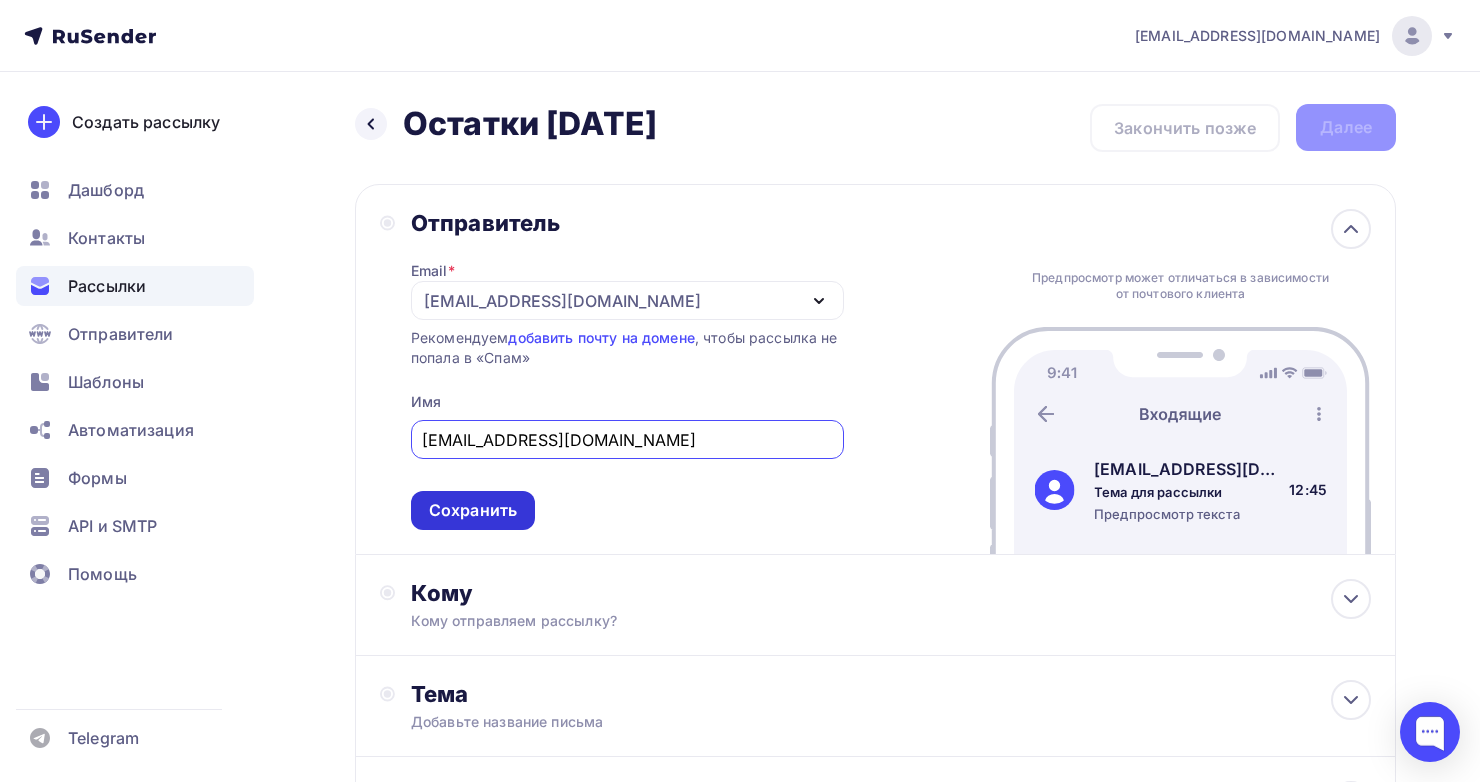 type on "[EMAIL_ADDRESS][DOMAIN_NAME]" 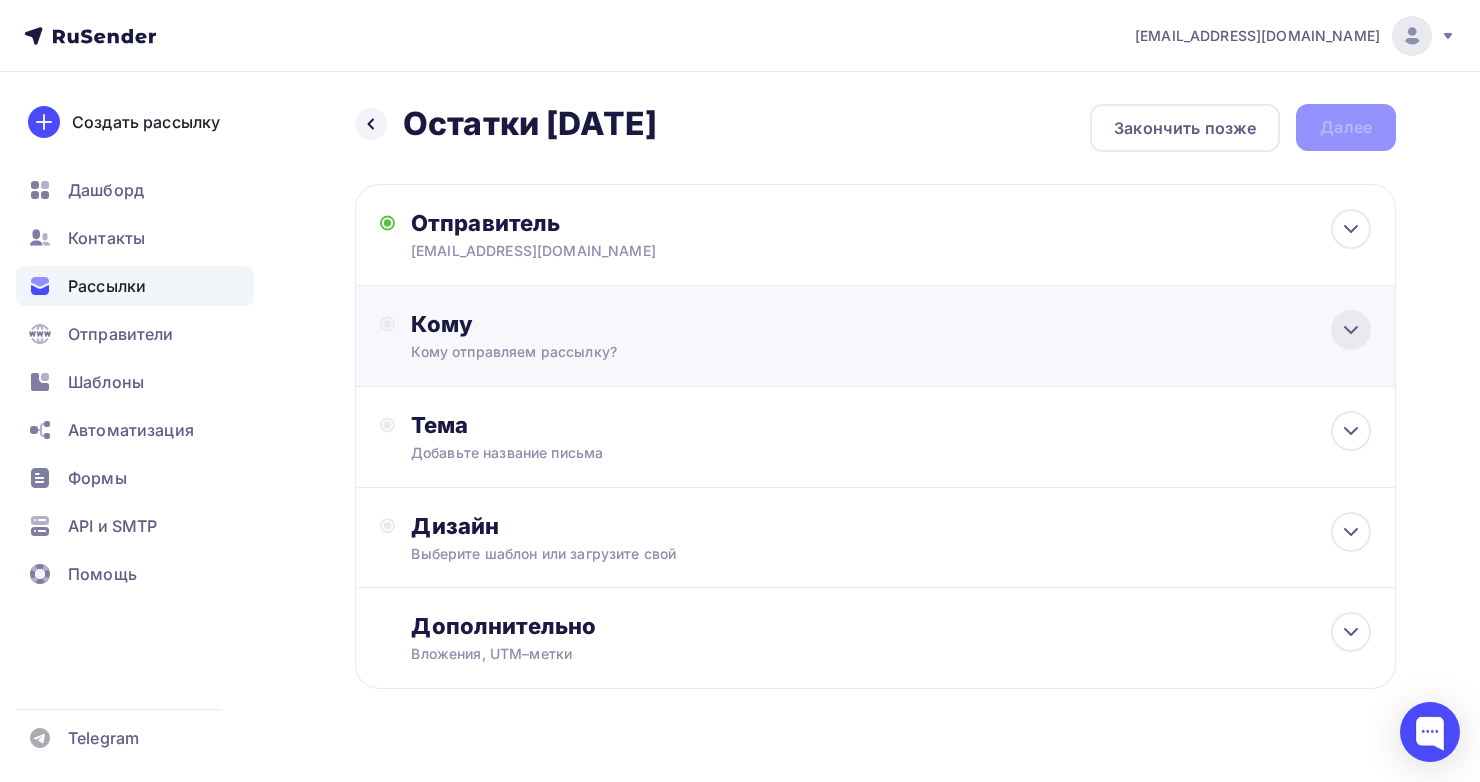 click 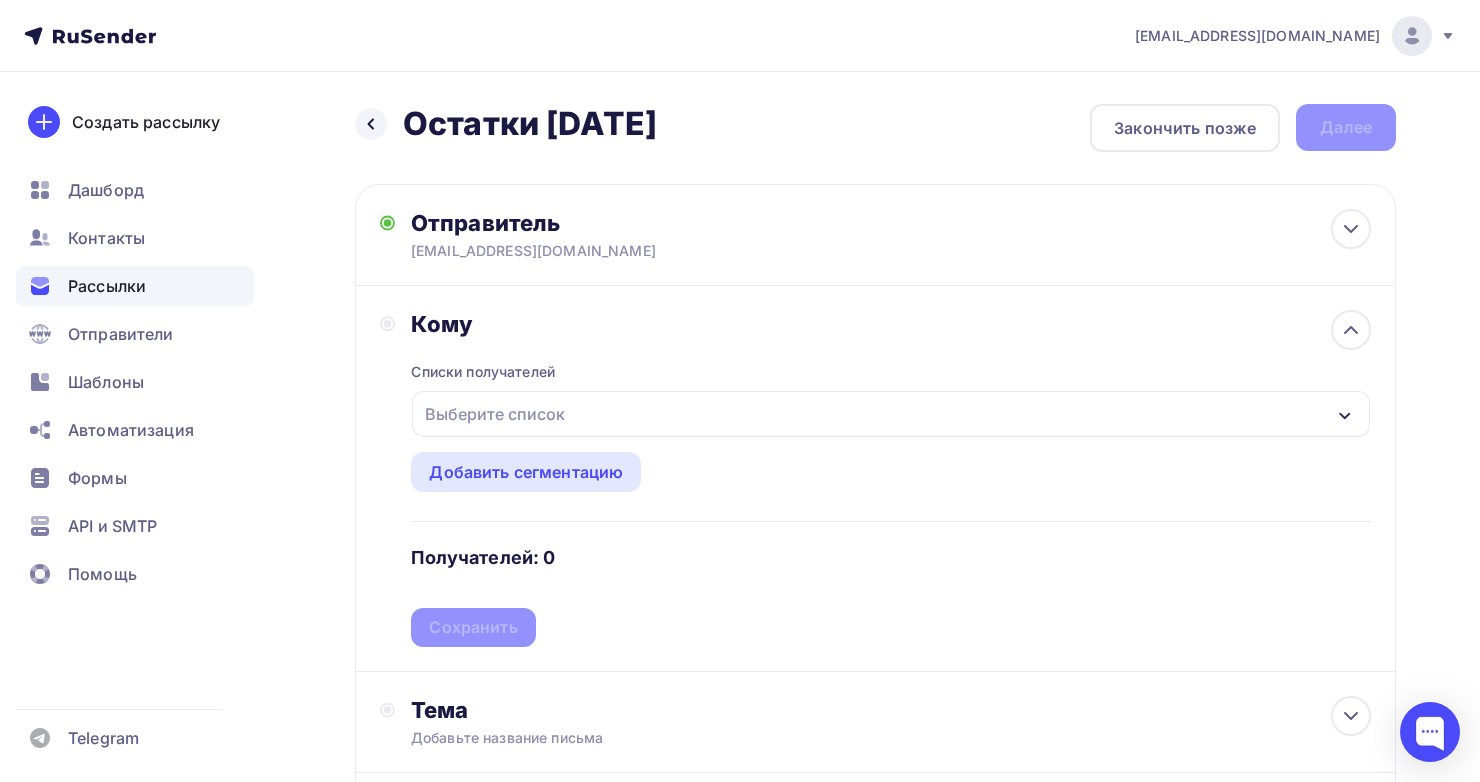 click 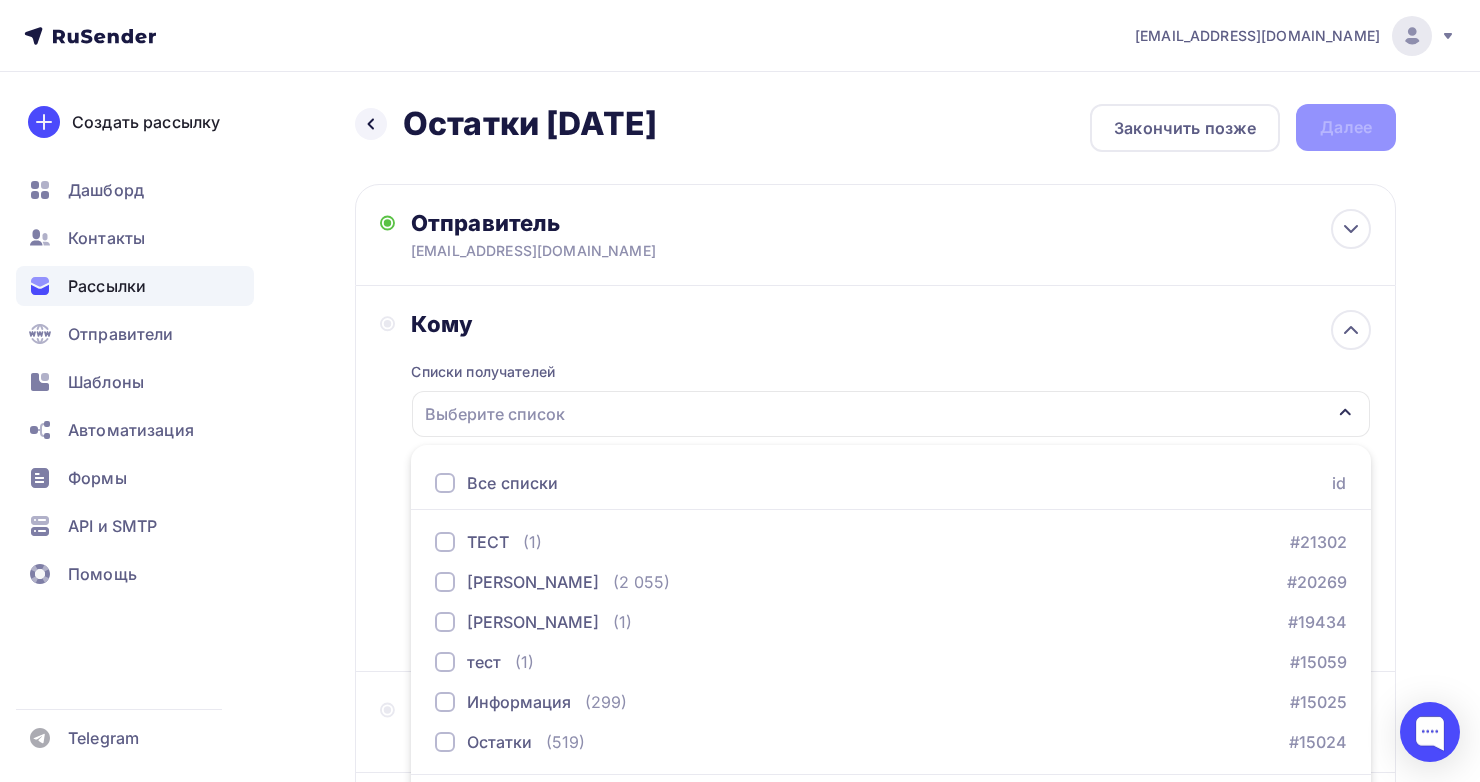 scroll, scrollTop: 65, scrollLeft: 0, axis: vertical 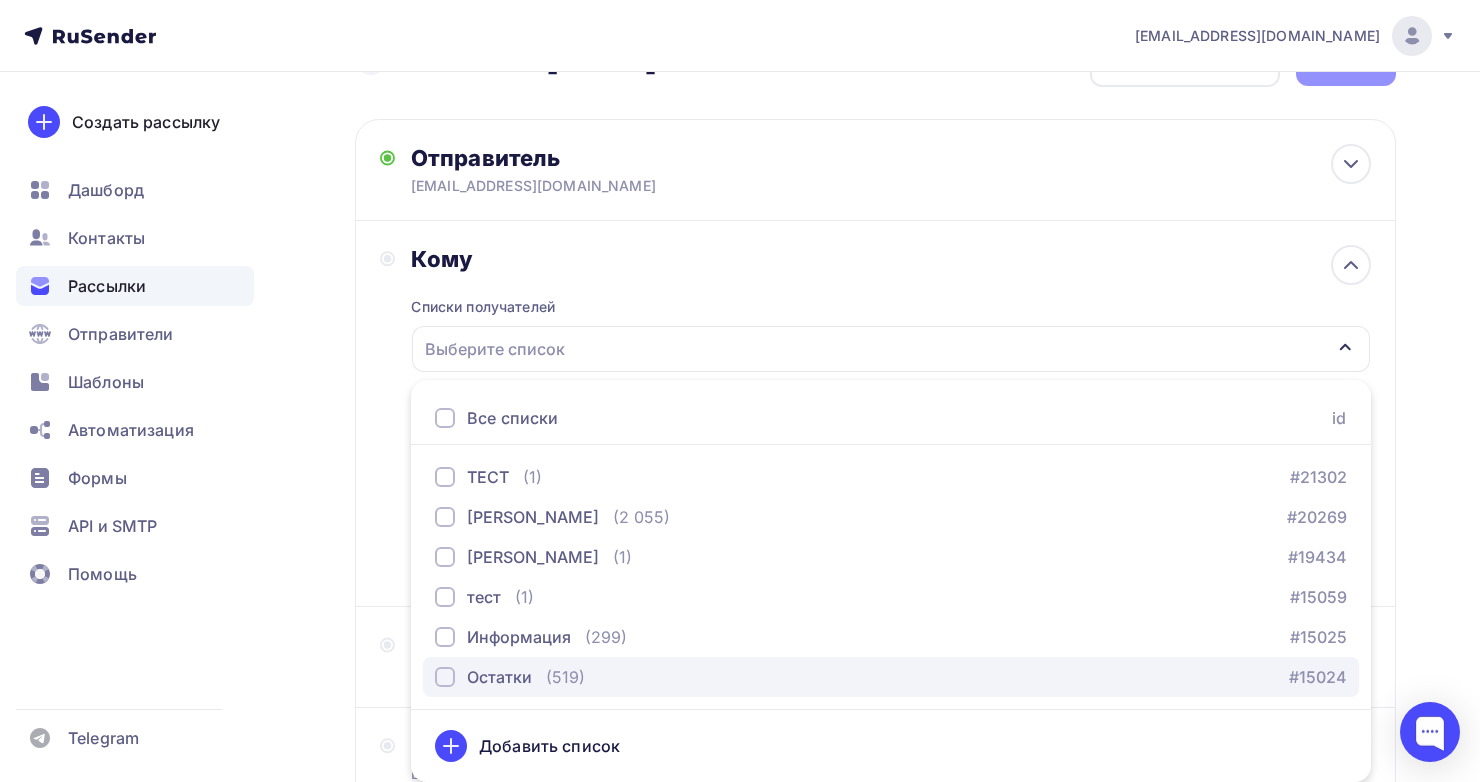 click at bounding box center [445, 677] 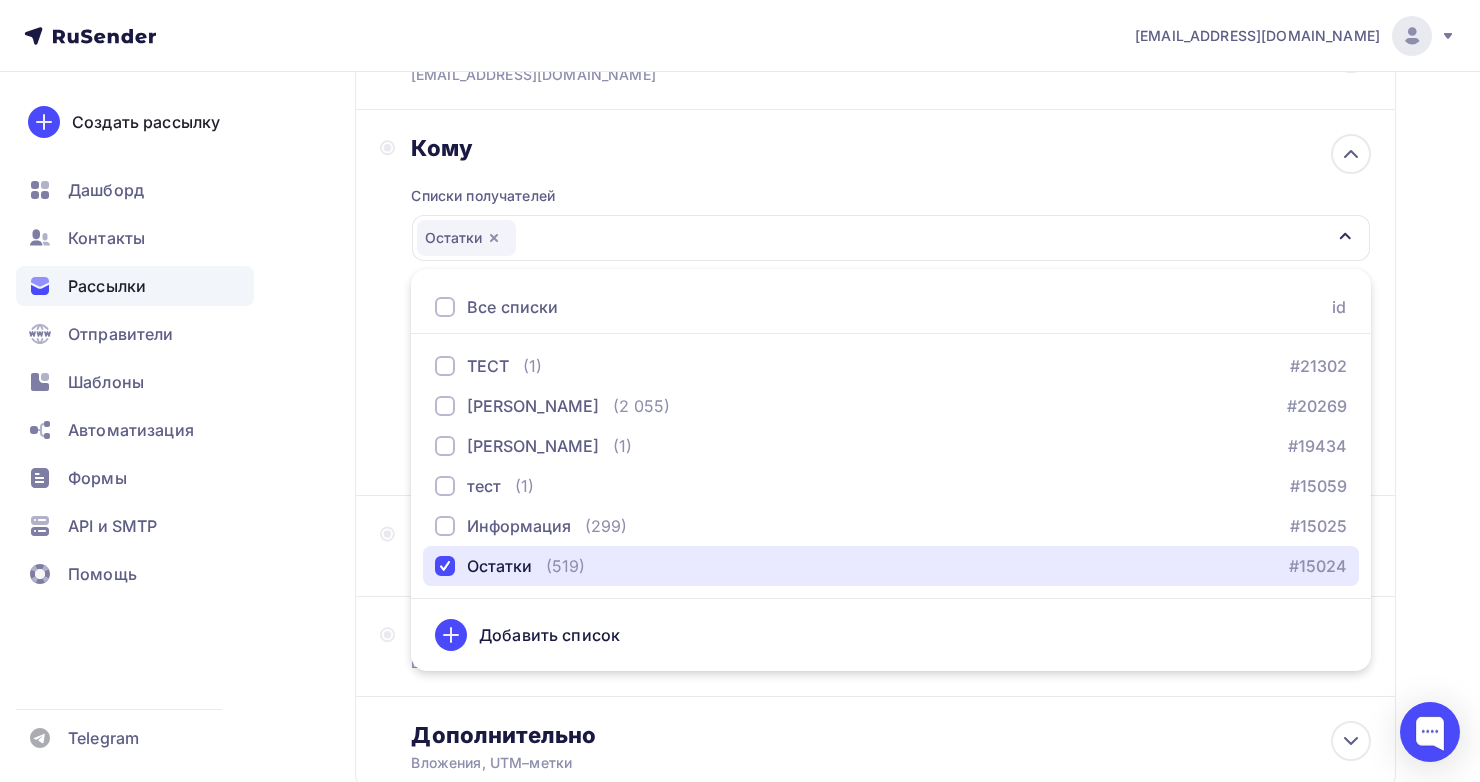 scroll, scrollTop: 265, scrollLeft: 0, axis: vertical 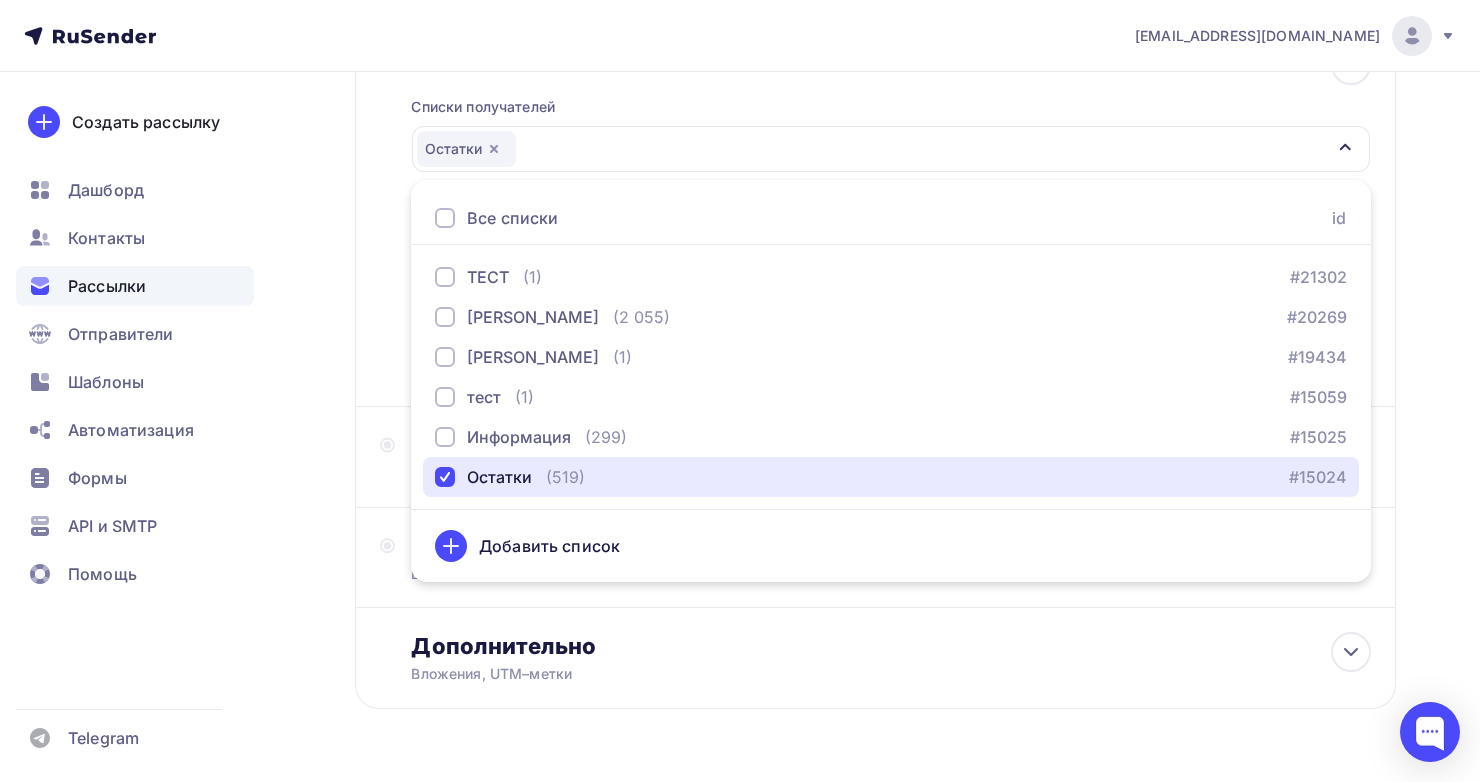 click on "Остатки" at bounding box center [891, 149] 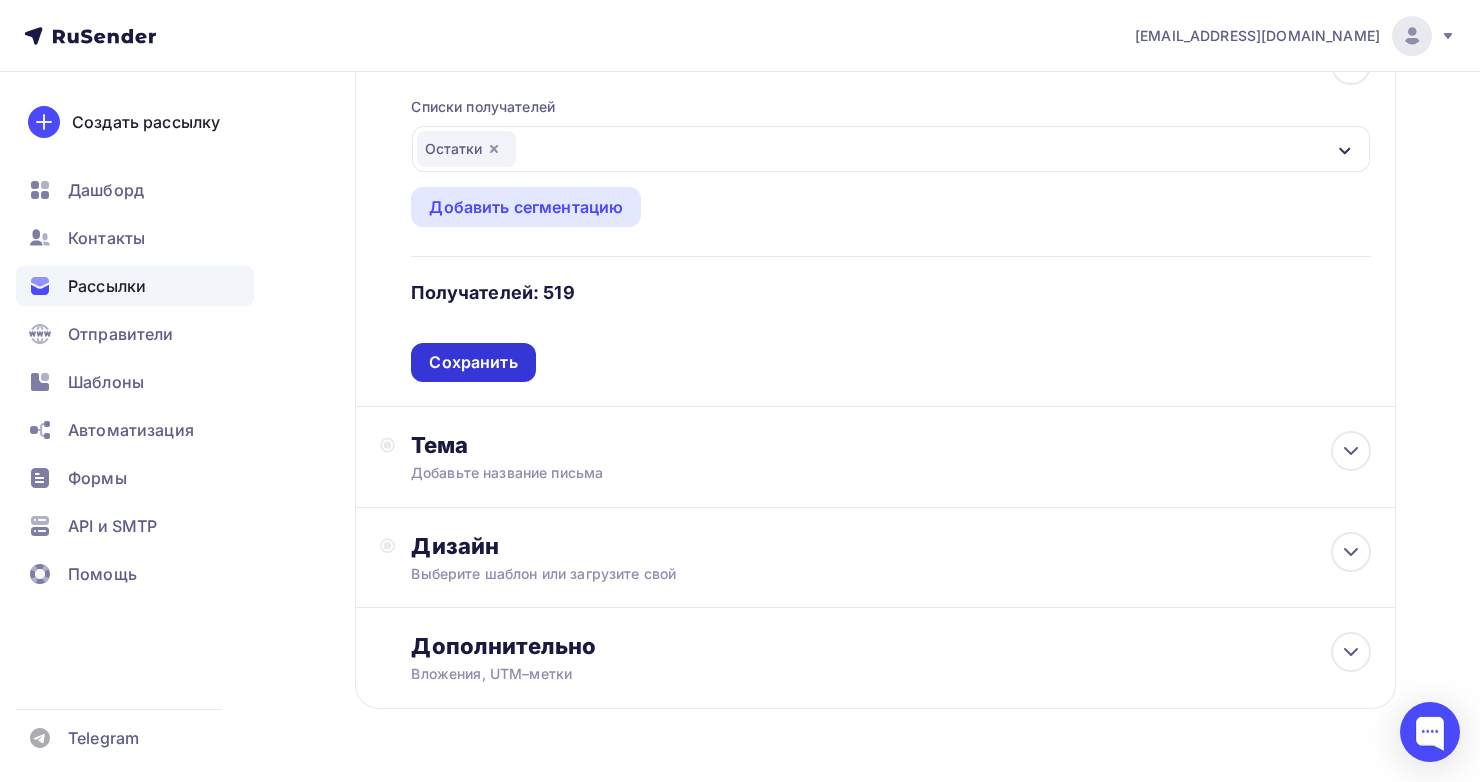 click on "Сохранить" at bounding box center [473, 362] 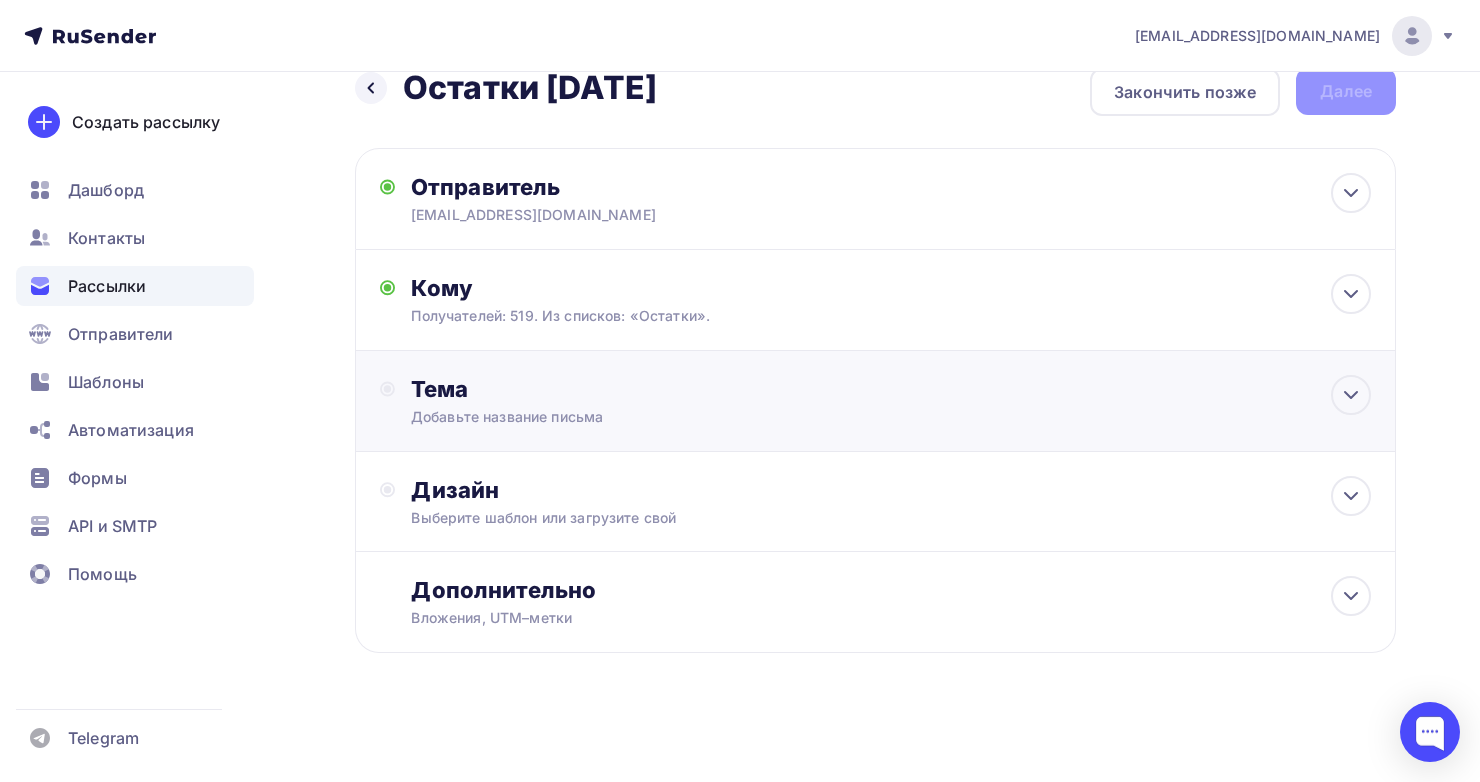 scroll, scrollTop: 0, scrollLeft: 0, axis: both 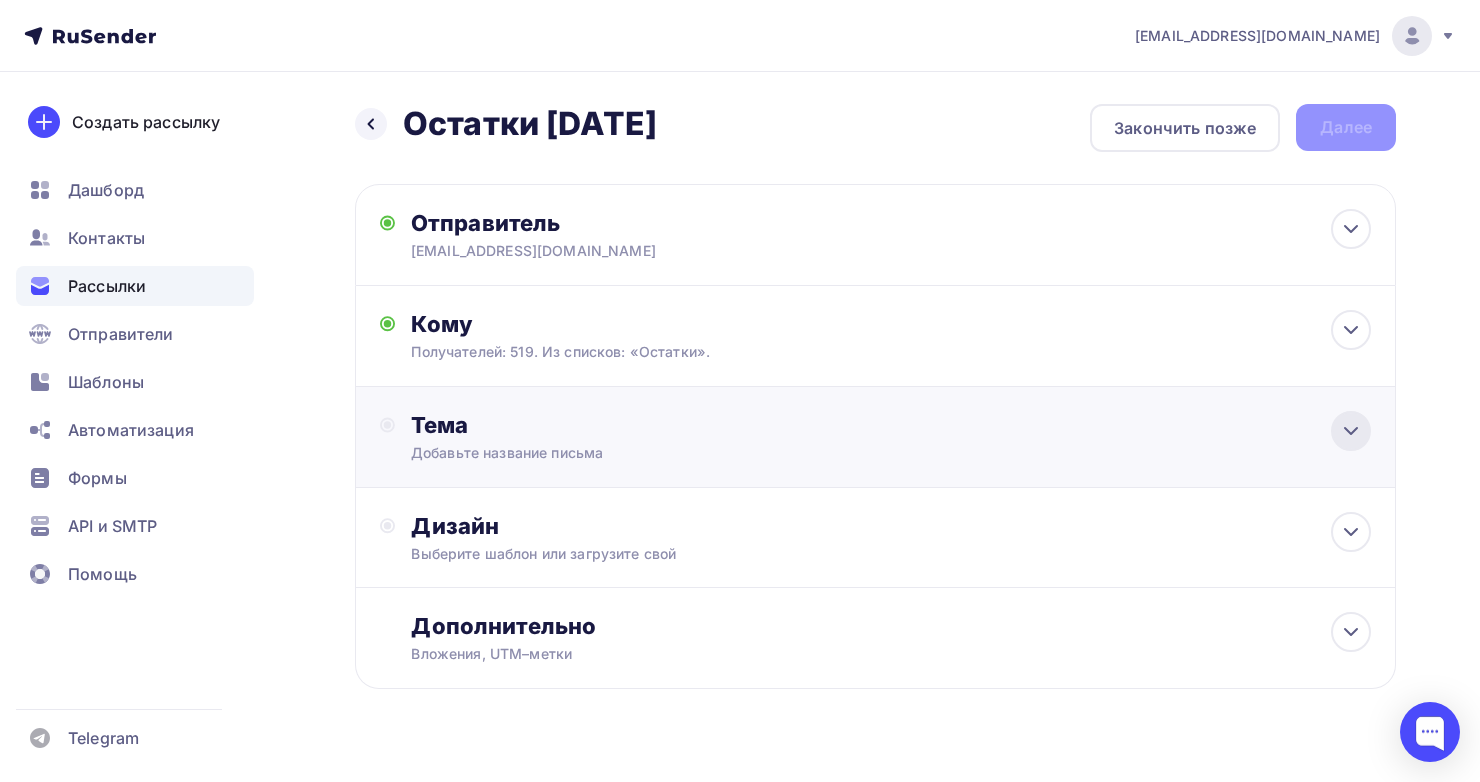 click at bounding box center (1351, 431) 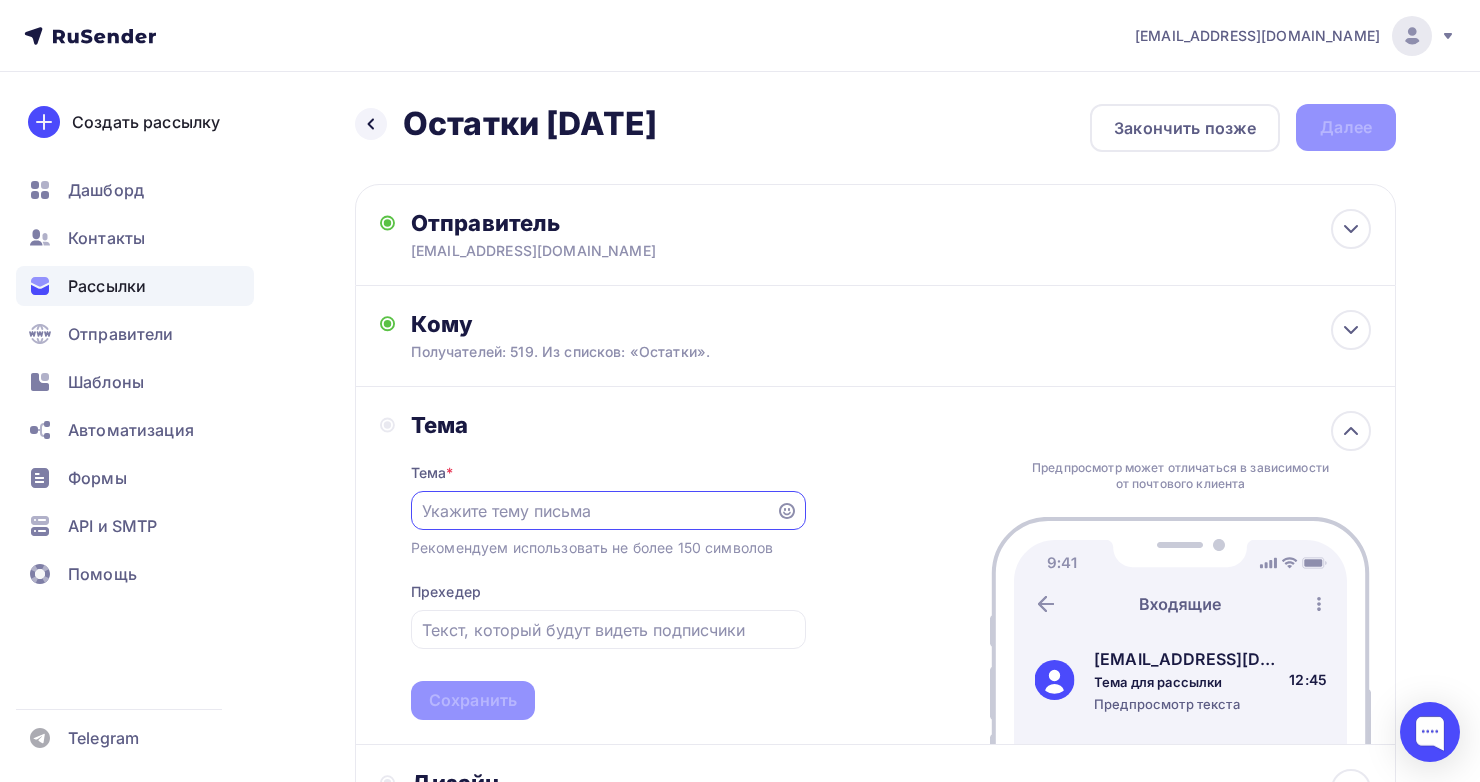 scroll, scrollTop: 0, scrollLeft: 0, axis: both 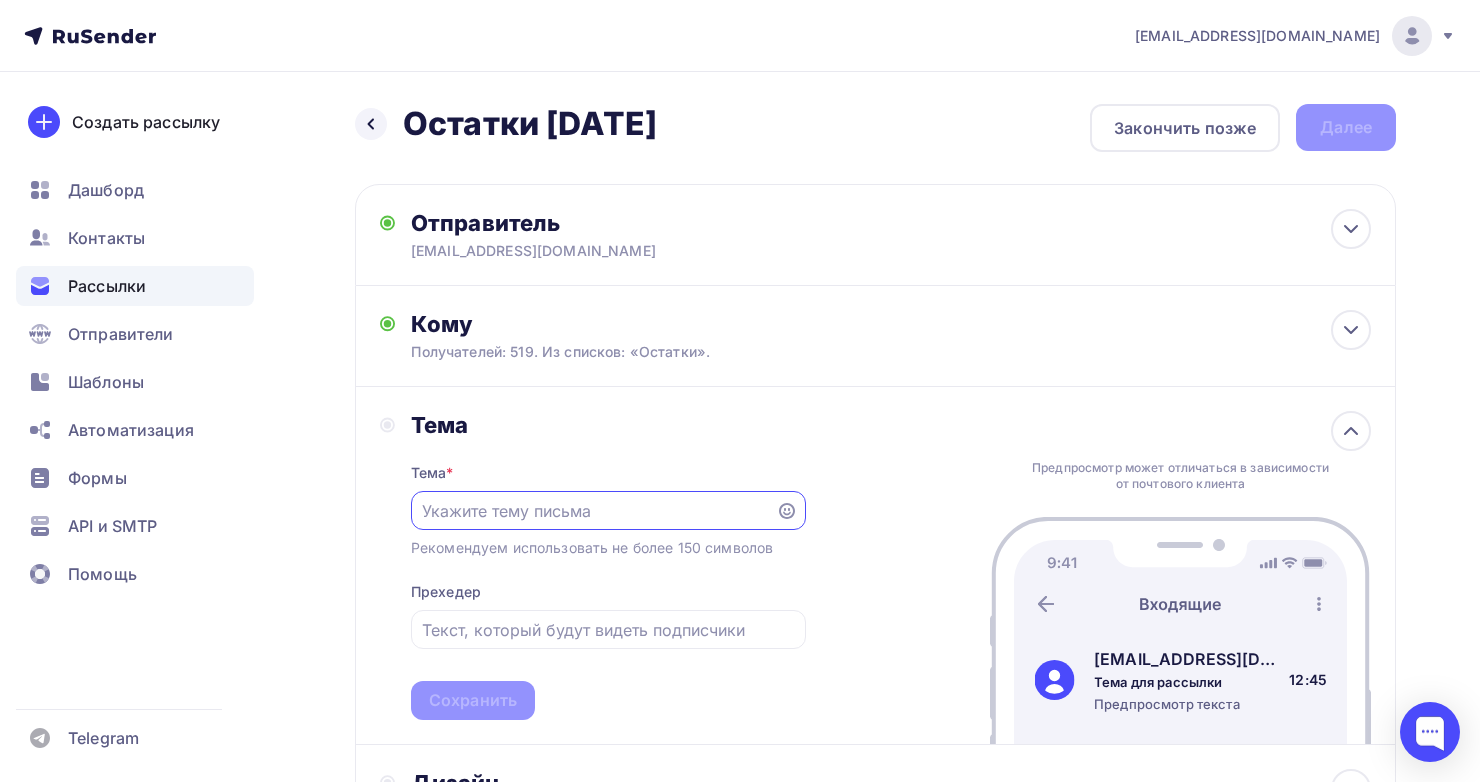 click at bounding box center [593, 511] 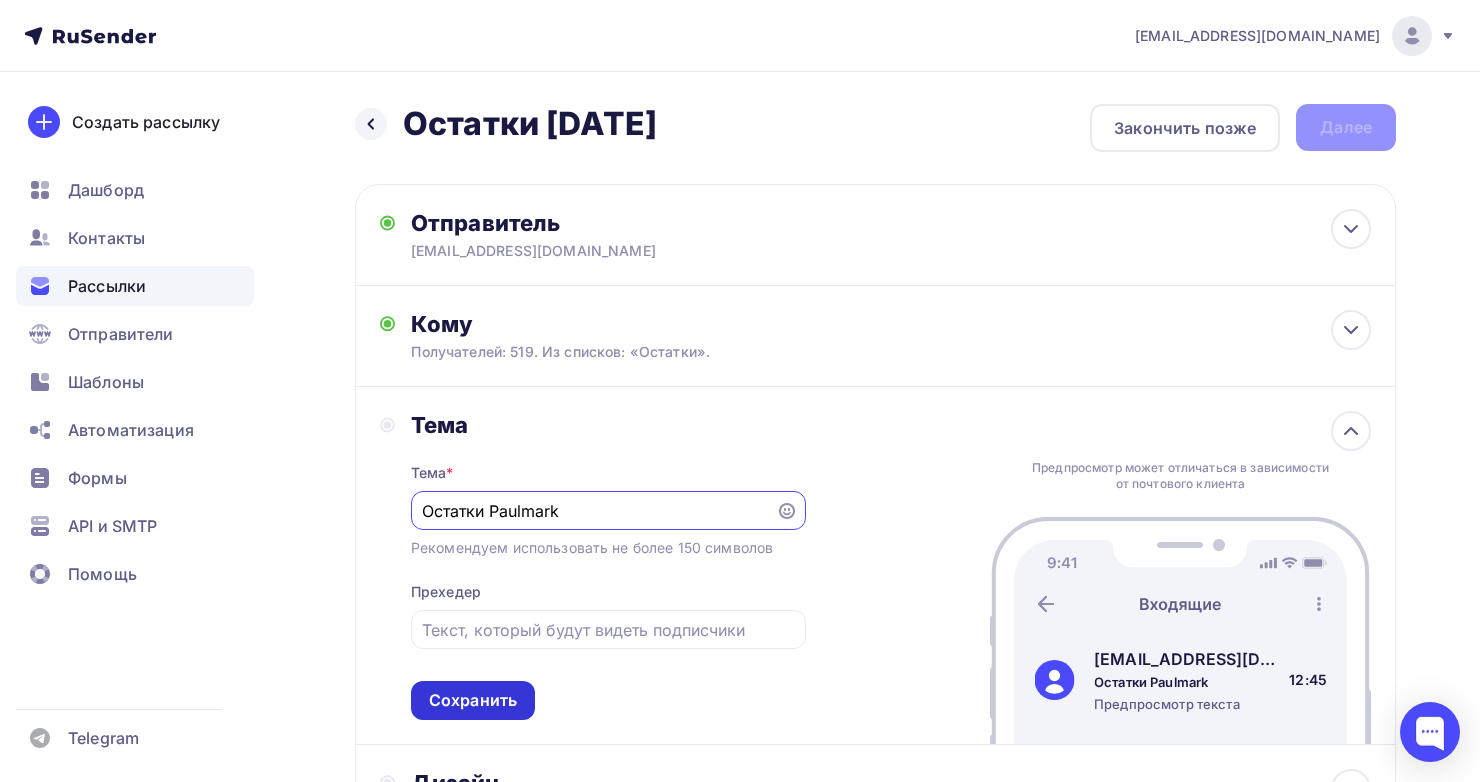 type on "Остатки Paulmark" 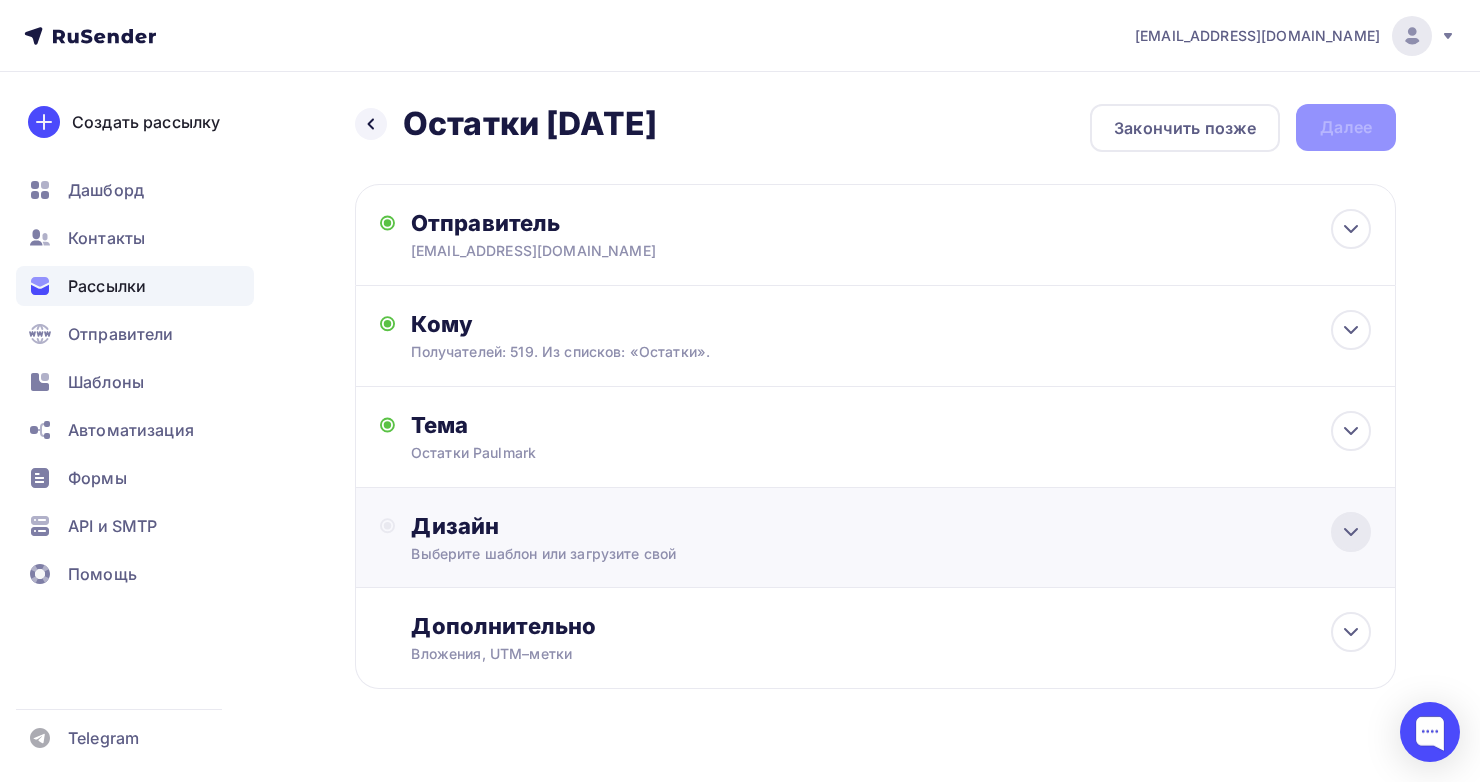 click 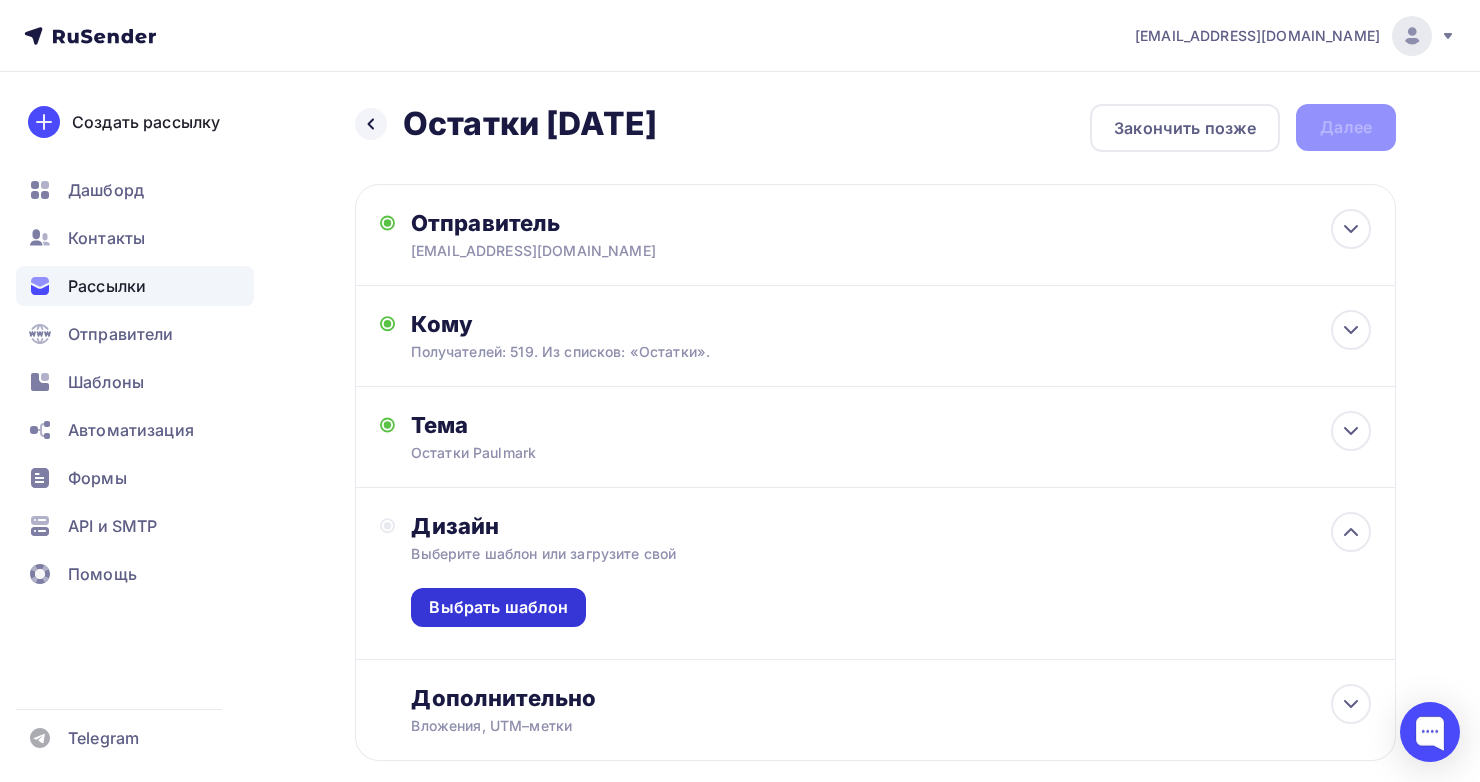 click on "Выбрать шаблон" at bounding box center [498, 607] 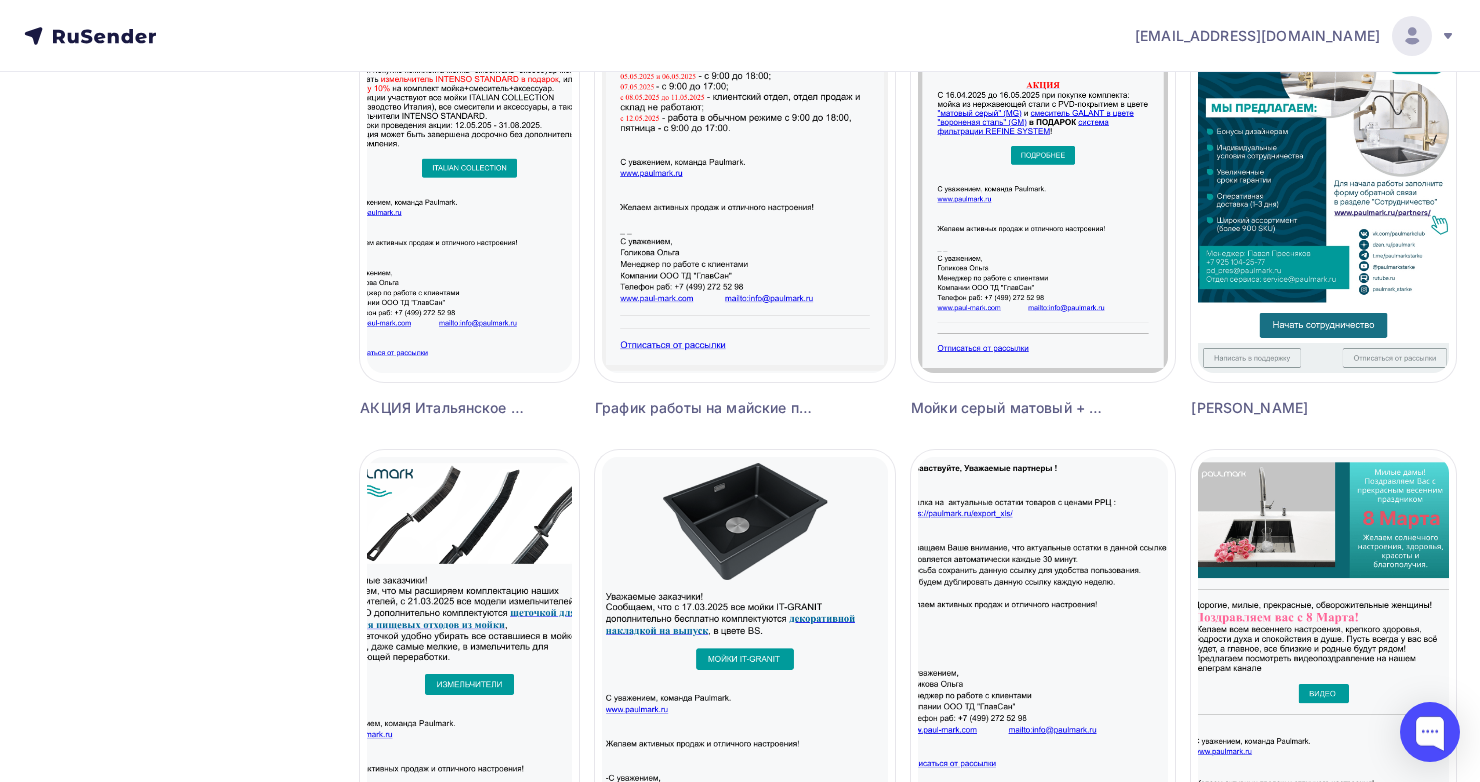 scroll, scrollTop: 1500, scrollLeft: 0, axis: vertical 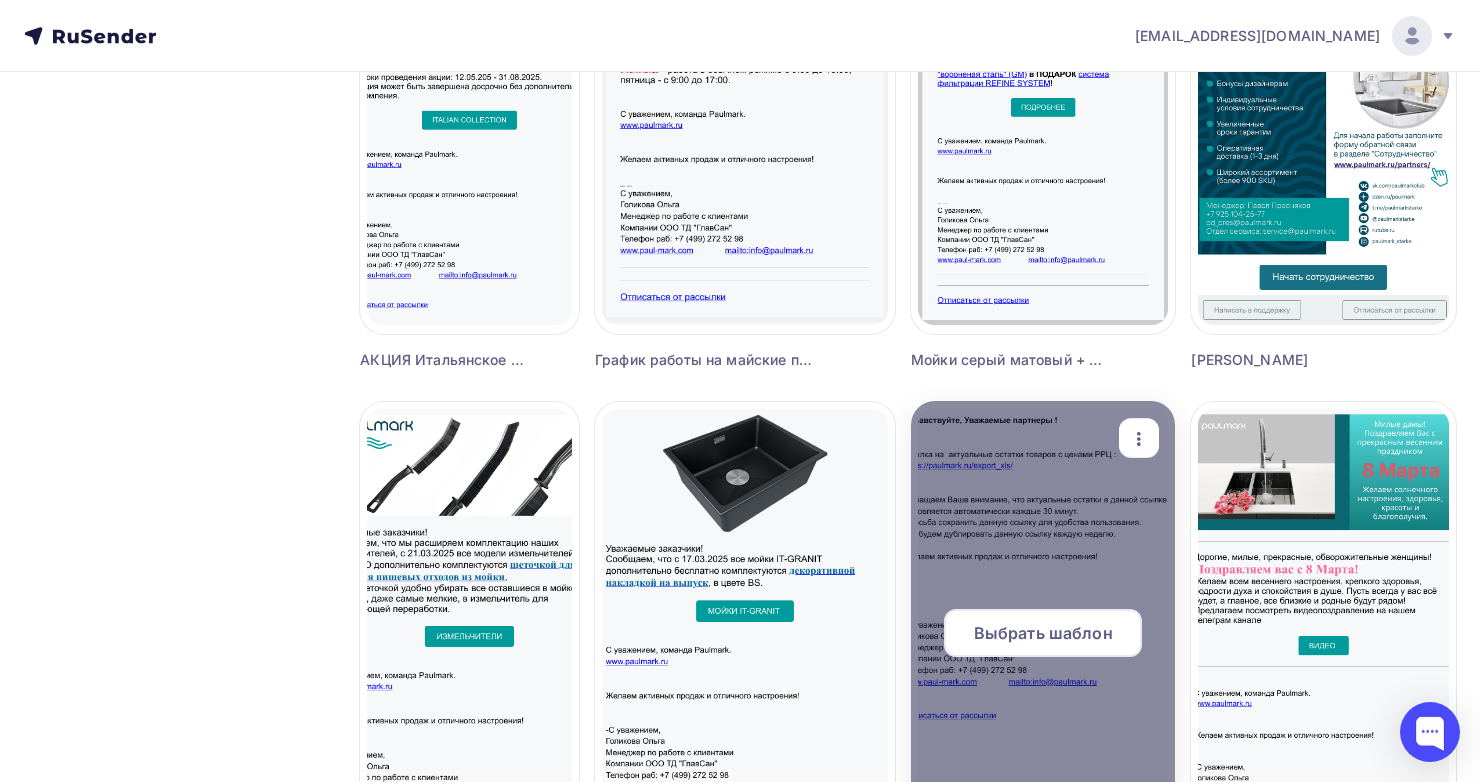 click on "Выбрать шаблон" at bounding box center (1043, 633) 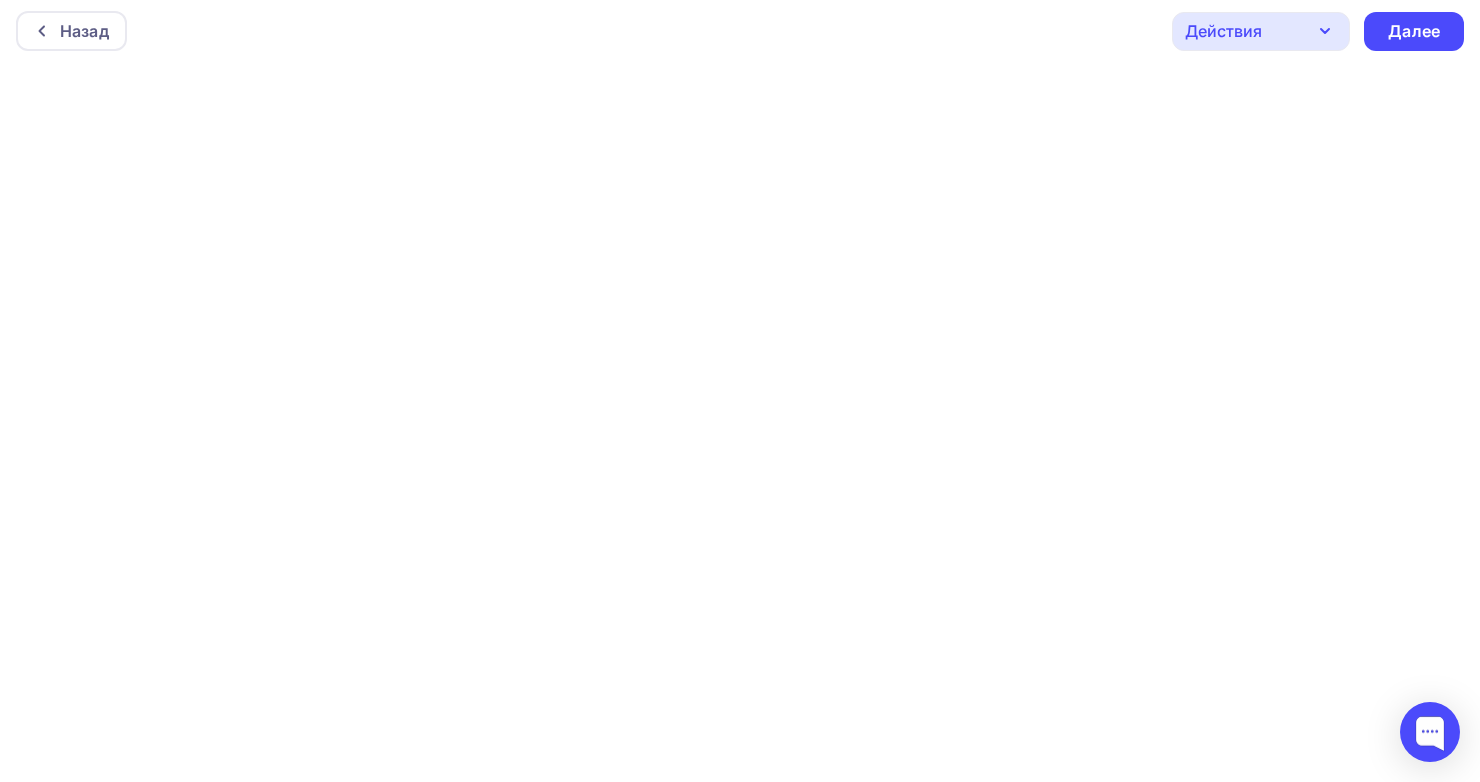 scroll, scrollTop: 0, scrollLeft: 0, axis: both 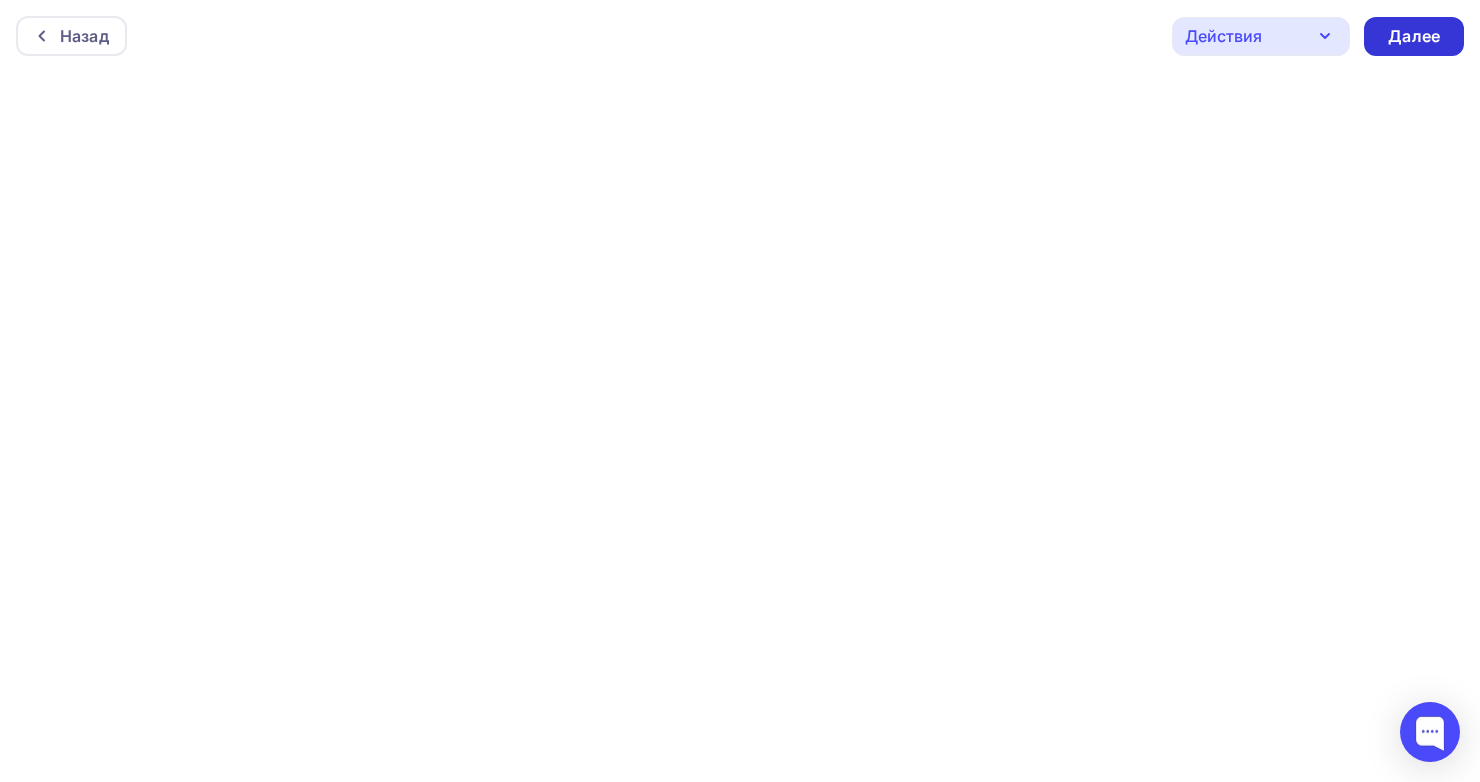 click on "Далее" at bounding box center (1414, 36) 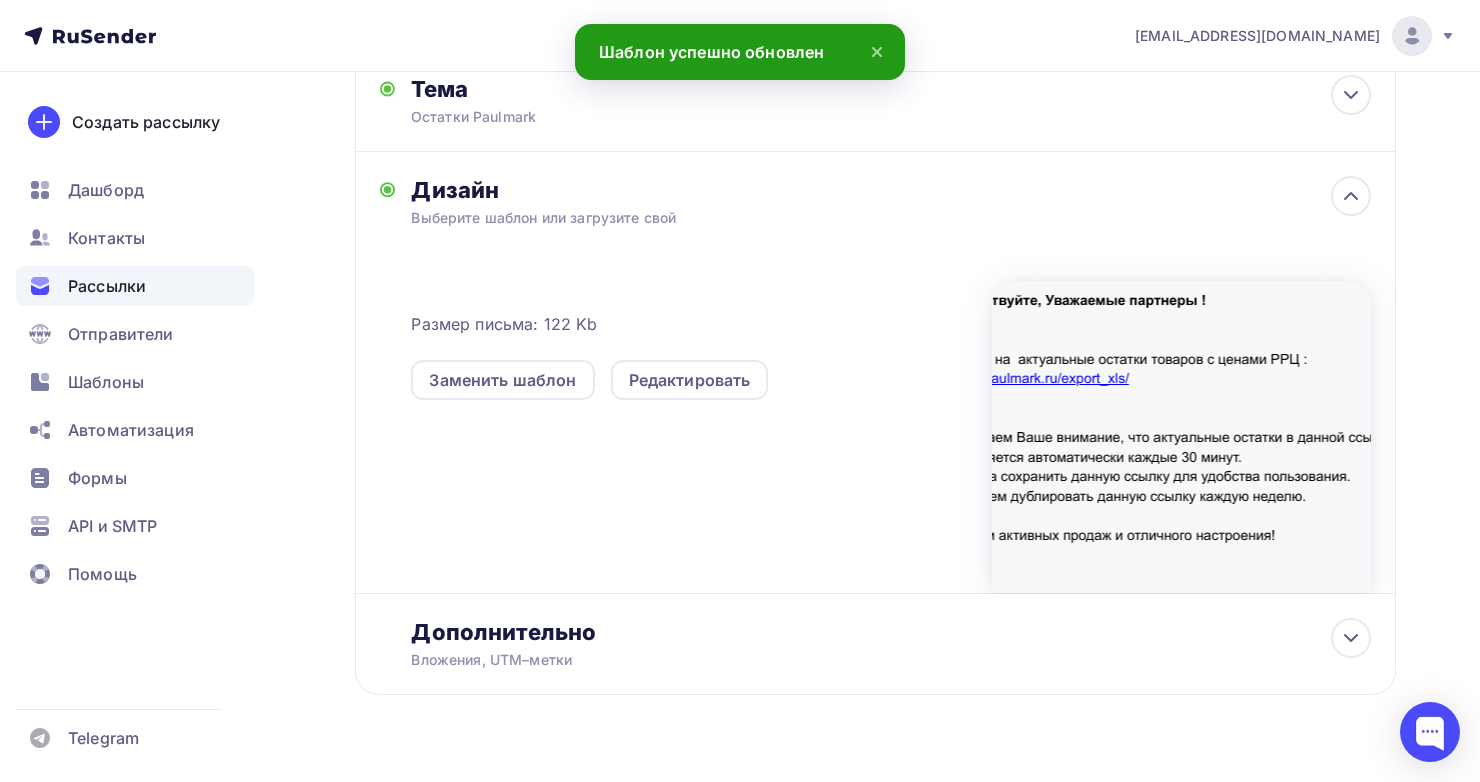scroll, scrollTop: 378, scrollLeft: 0, axis: vertical 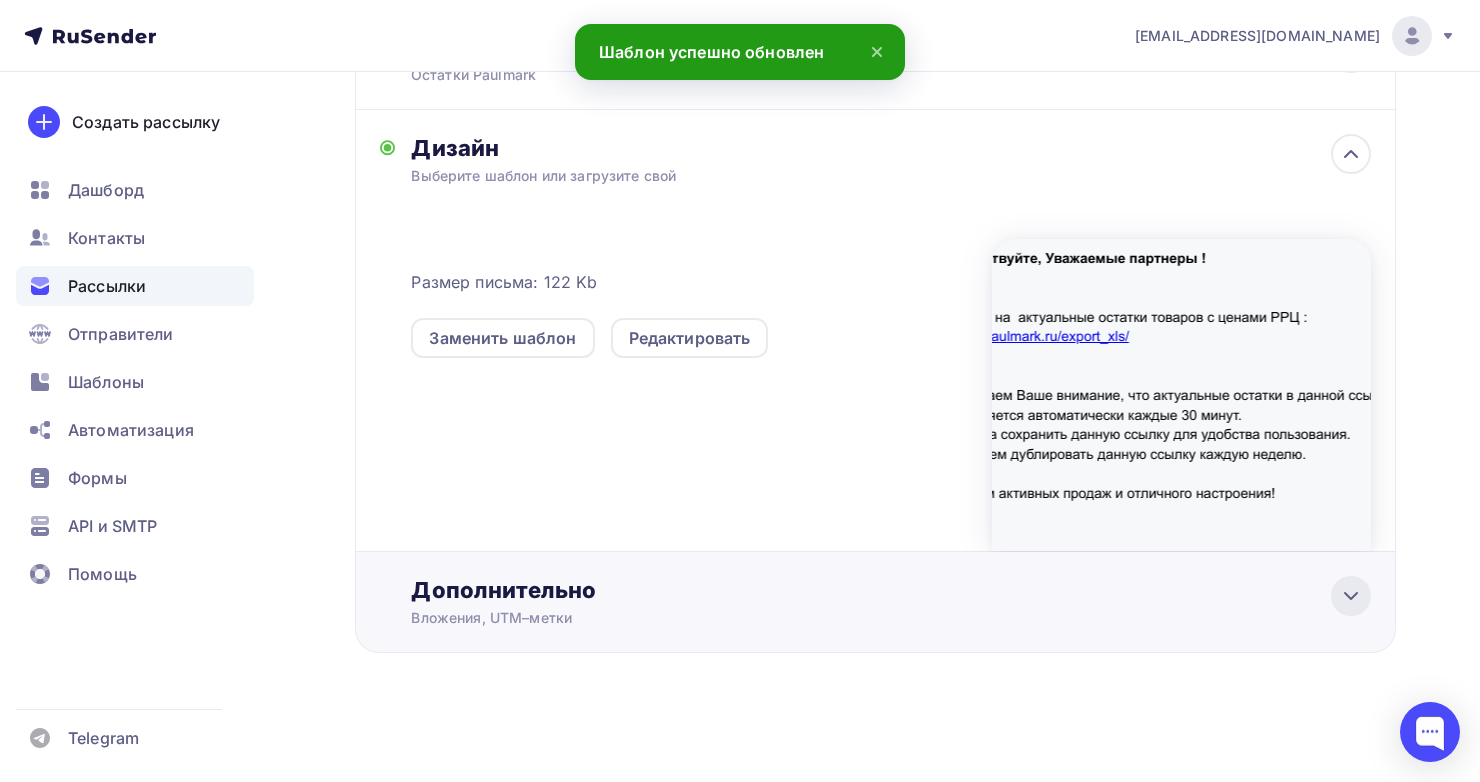click 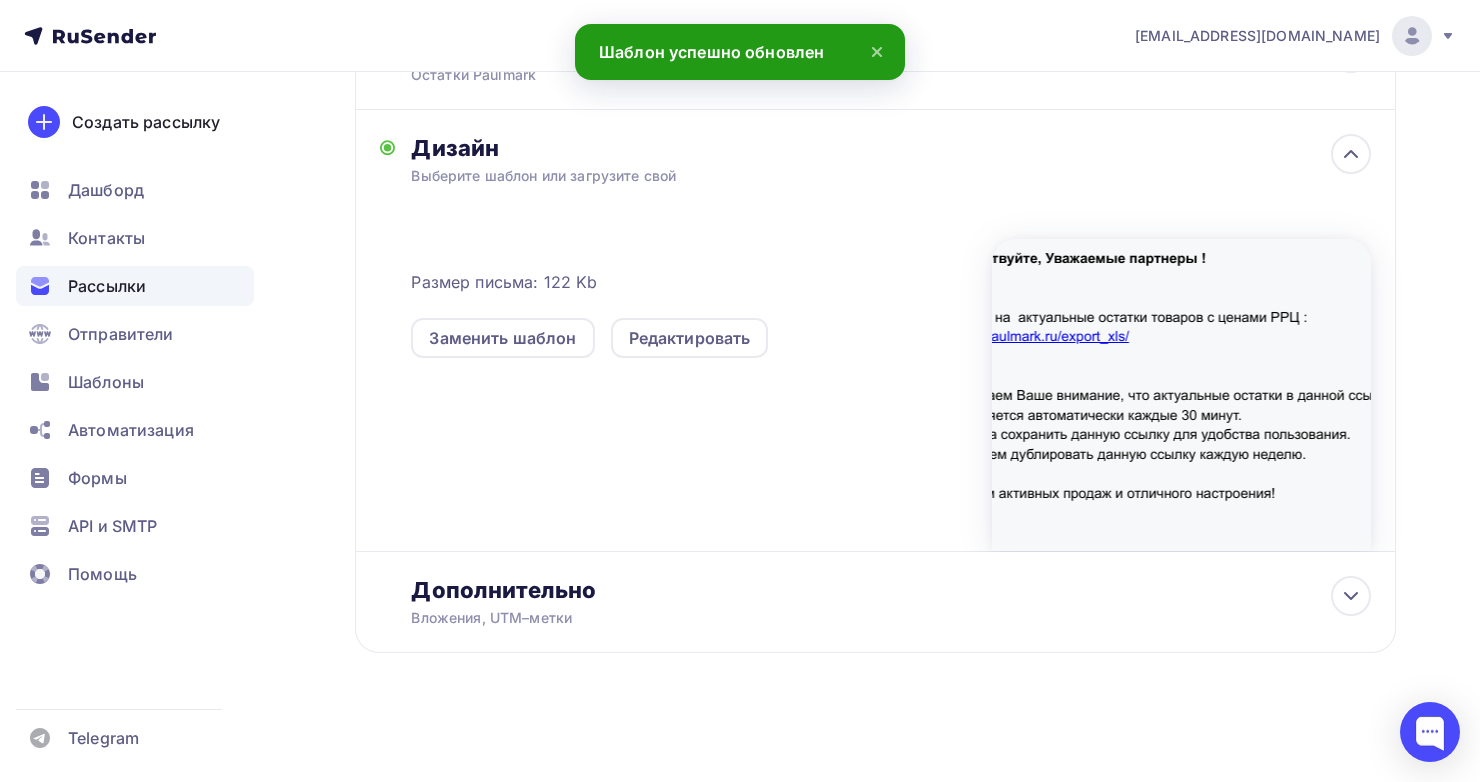 scroll, scrollTop: 377, scrollLeft: 0, axis: vertical 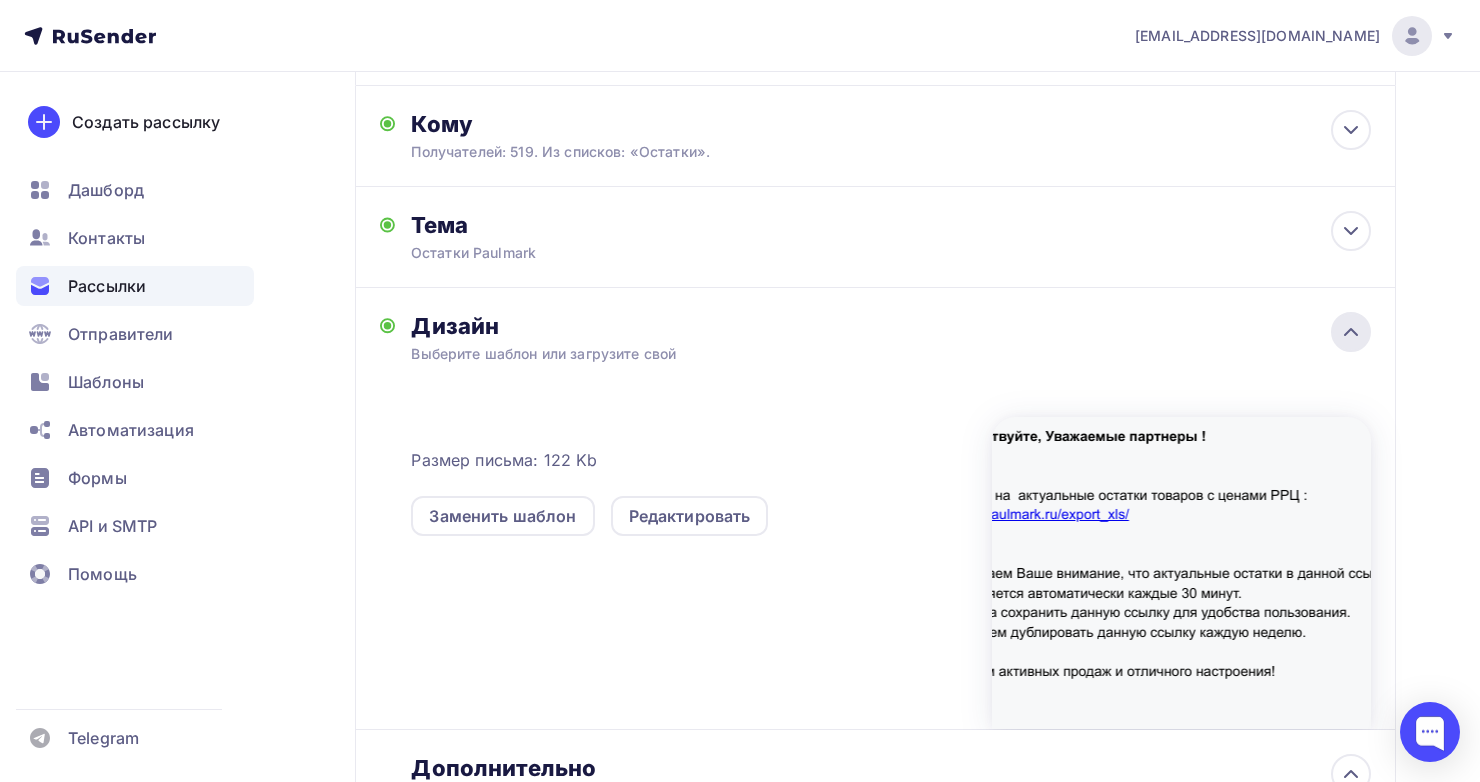 click 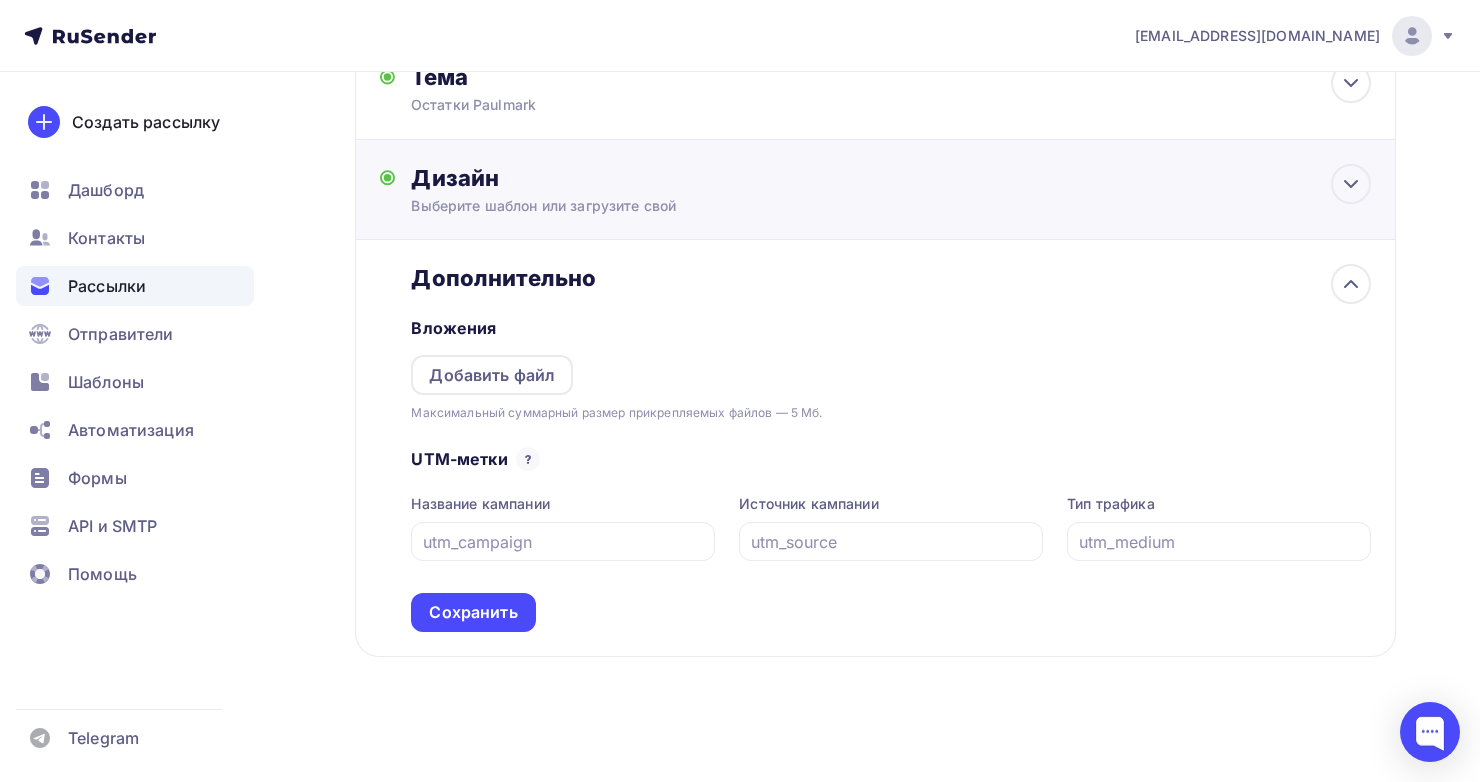 scroll, scrollTop: 352, scrollLeft: 0, axis: vertical 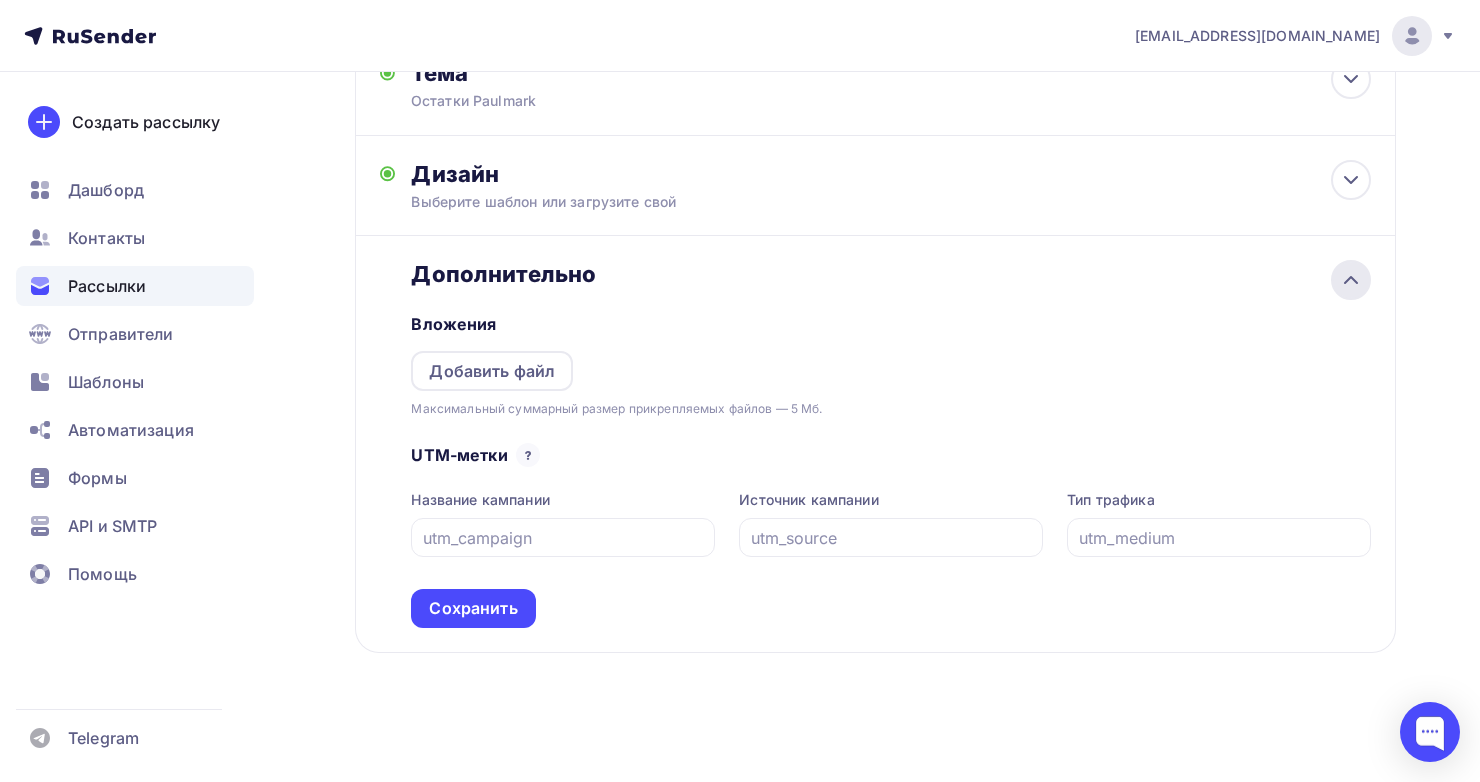 click 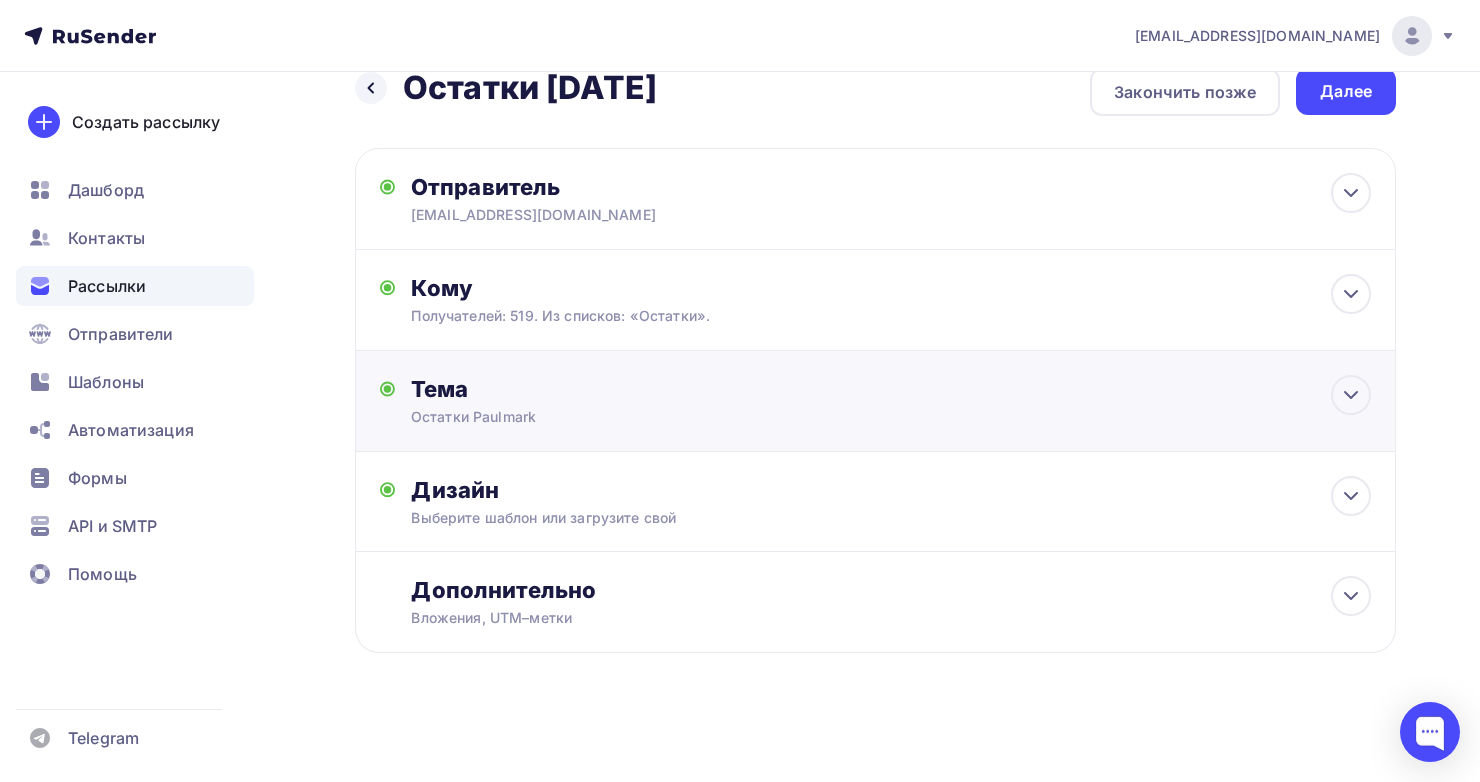 scroll, scrollTop: 0, scrollLeft: 0, axis: both 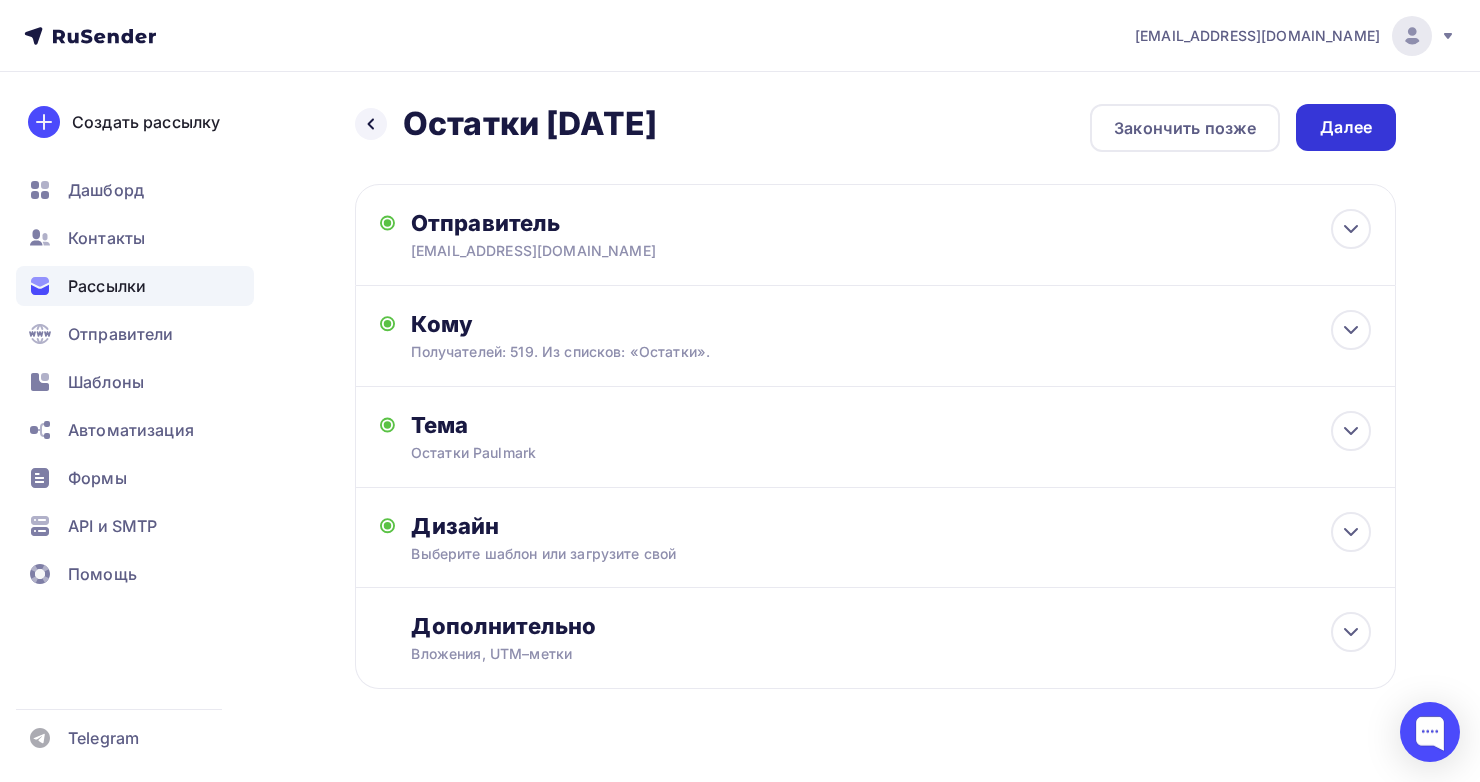click on "Далее" at bounding box center [1346, 127] 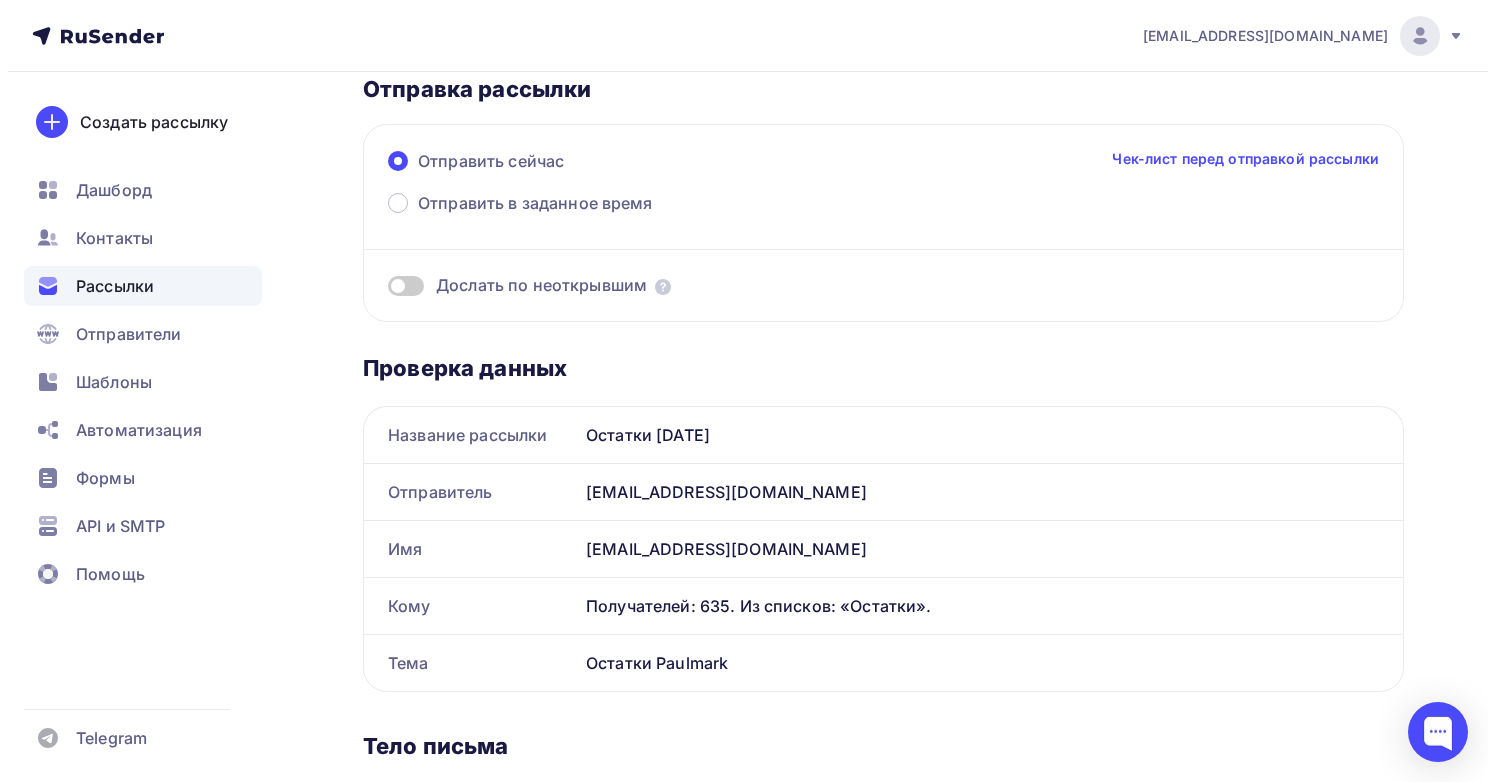 scroll, scrollTop: 0, scrollLeft: 0, axis: both 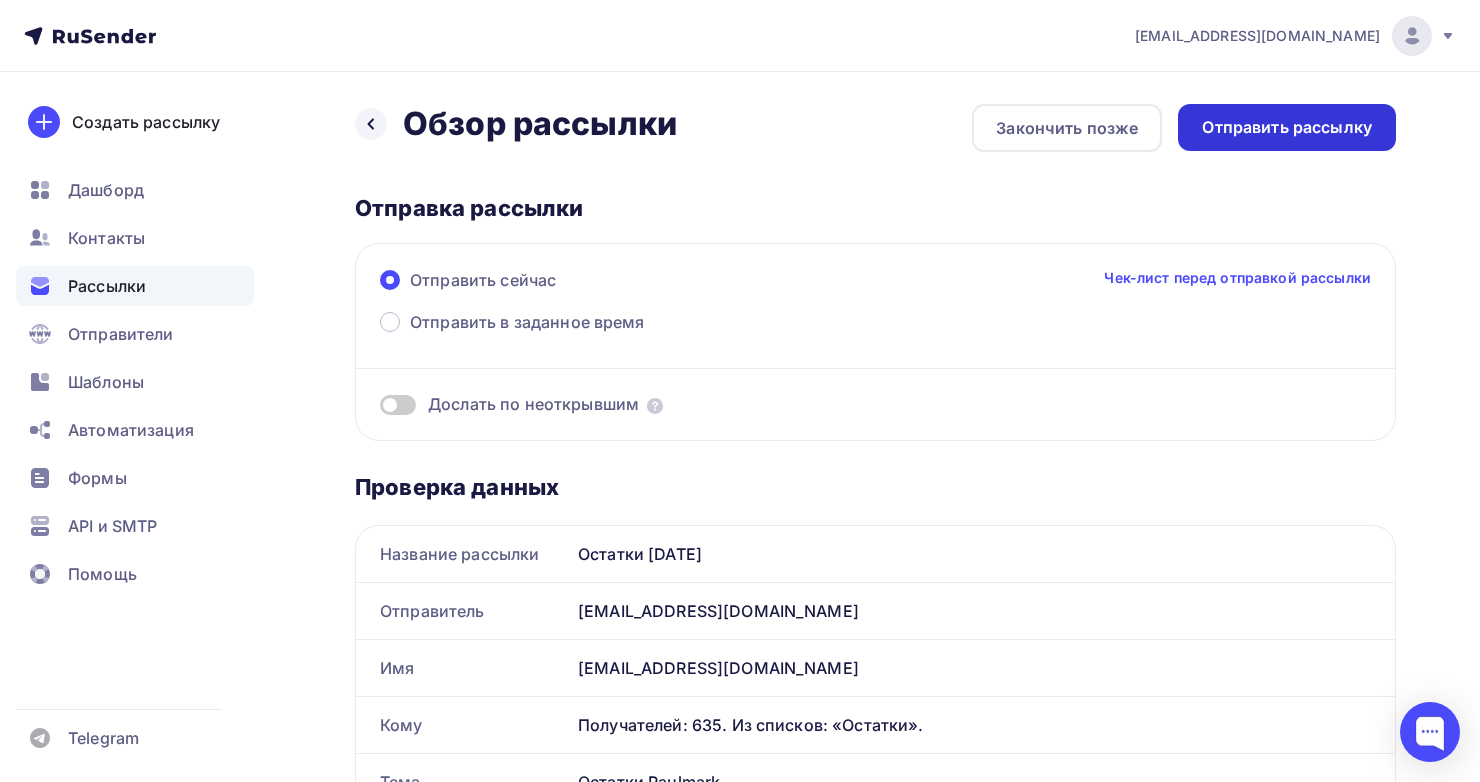 click on "Отправить рассылку" at bounding box center (1287, 127) 